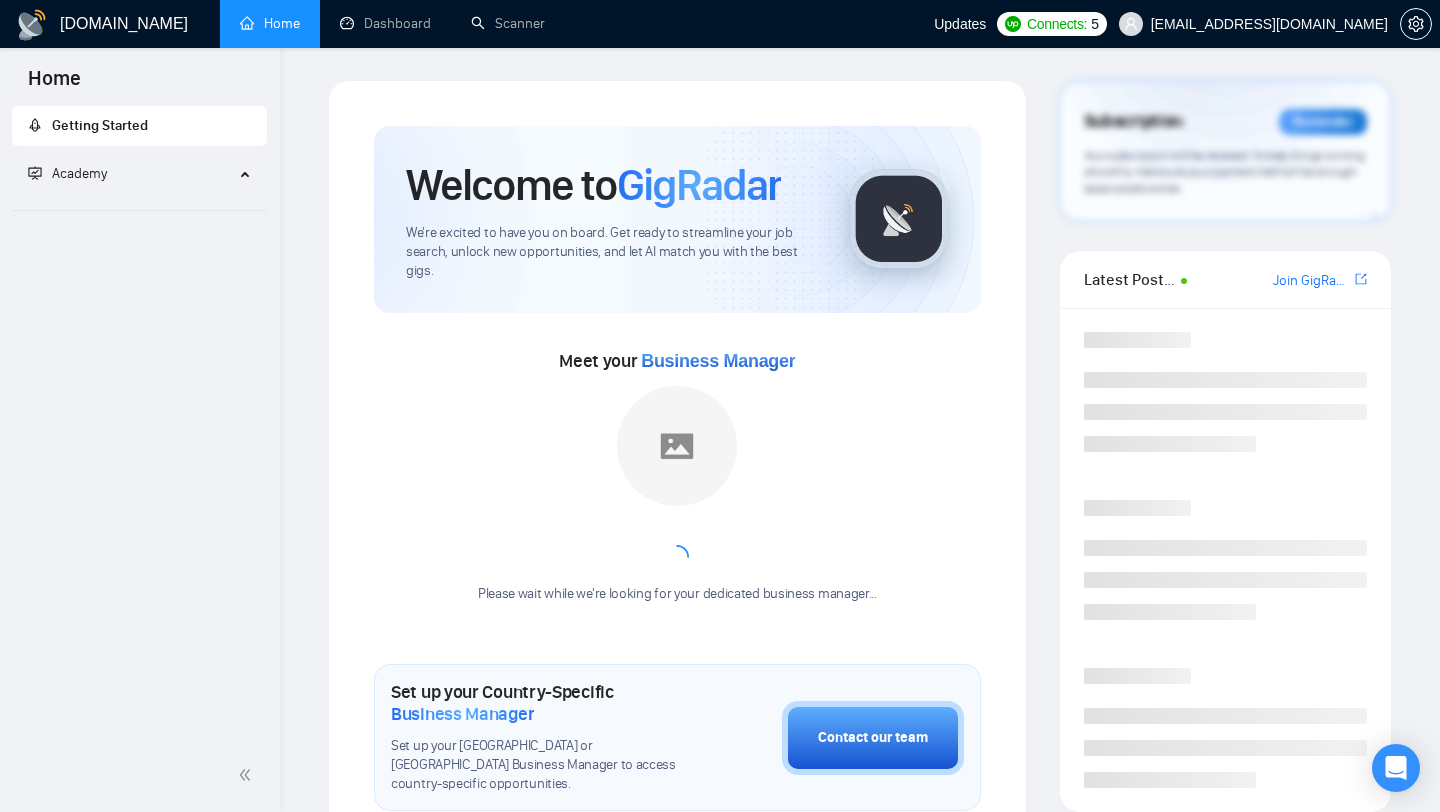 scroll, scrollTop: 0, scrollLeft: 0, axis: both 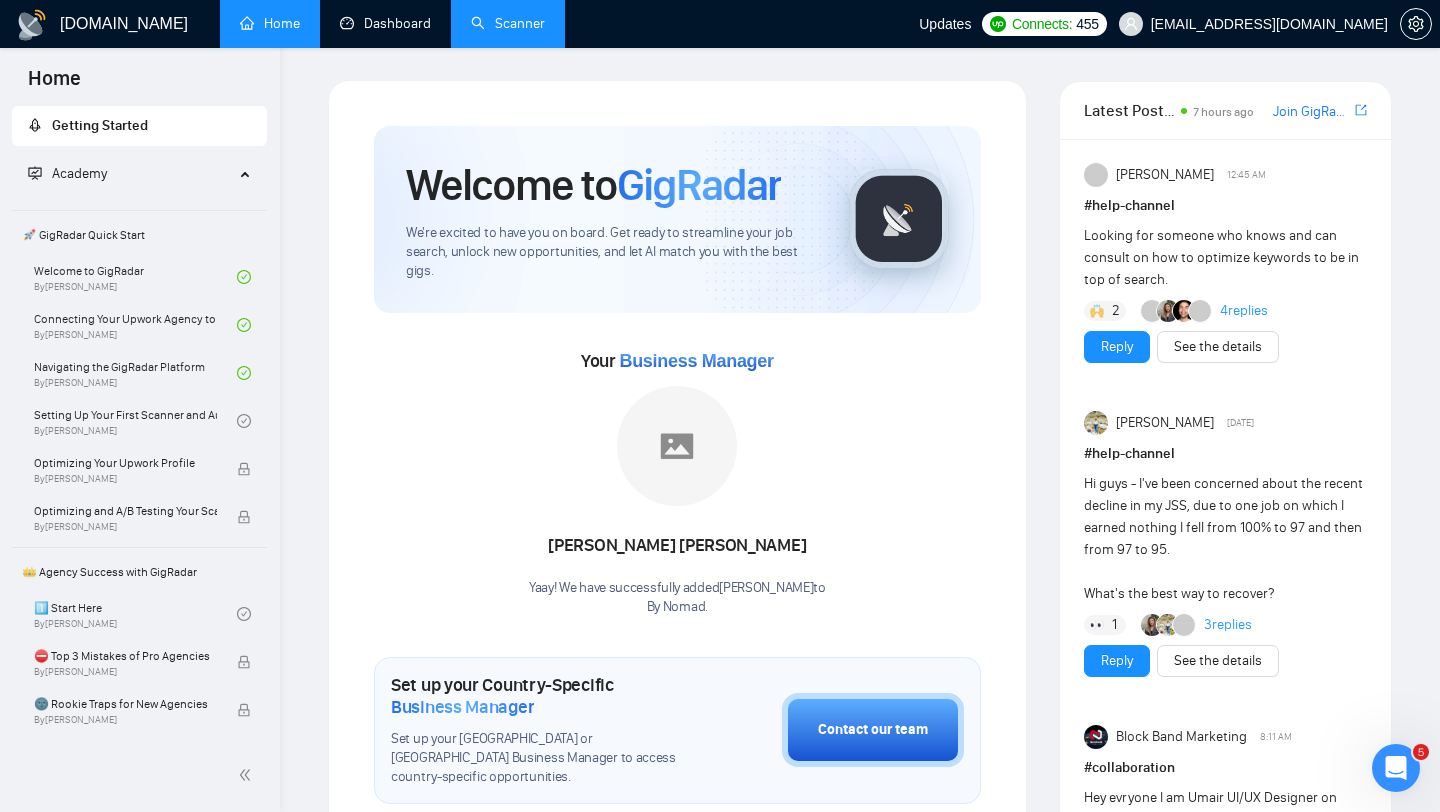 click on "Scanner" at bounding box center [508, 23] 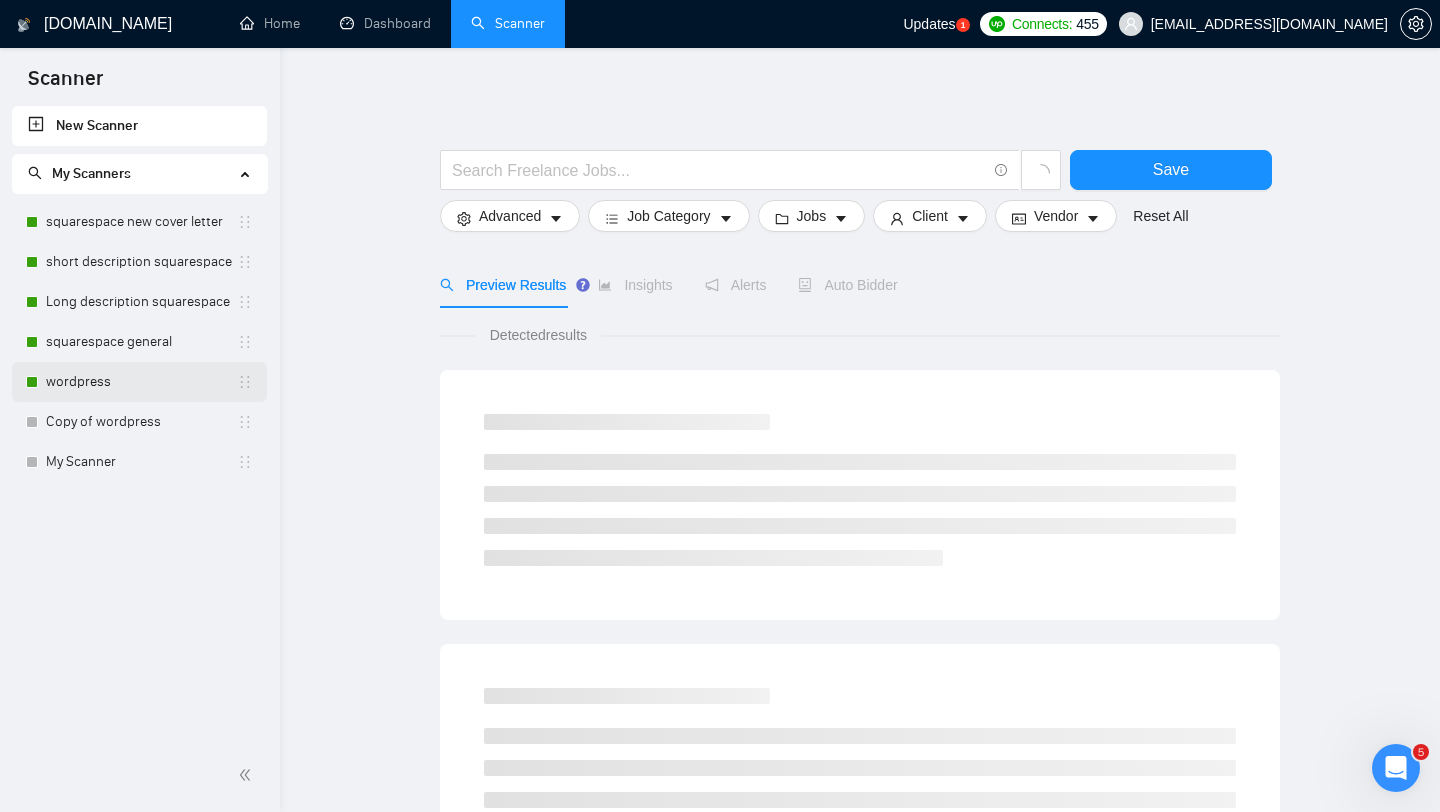 click on "wordpress" at bounding box center [141, 382] 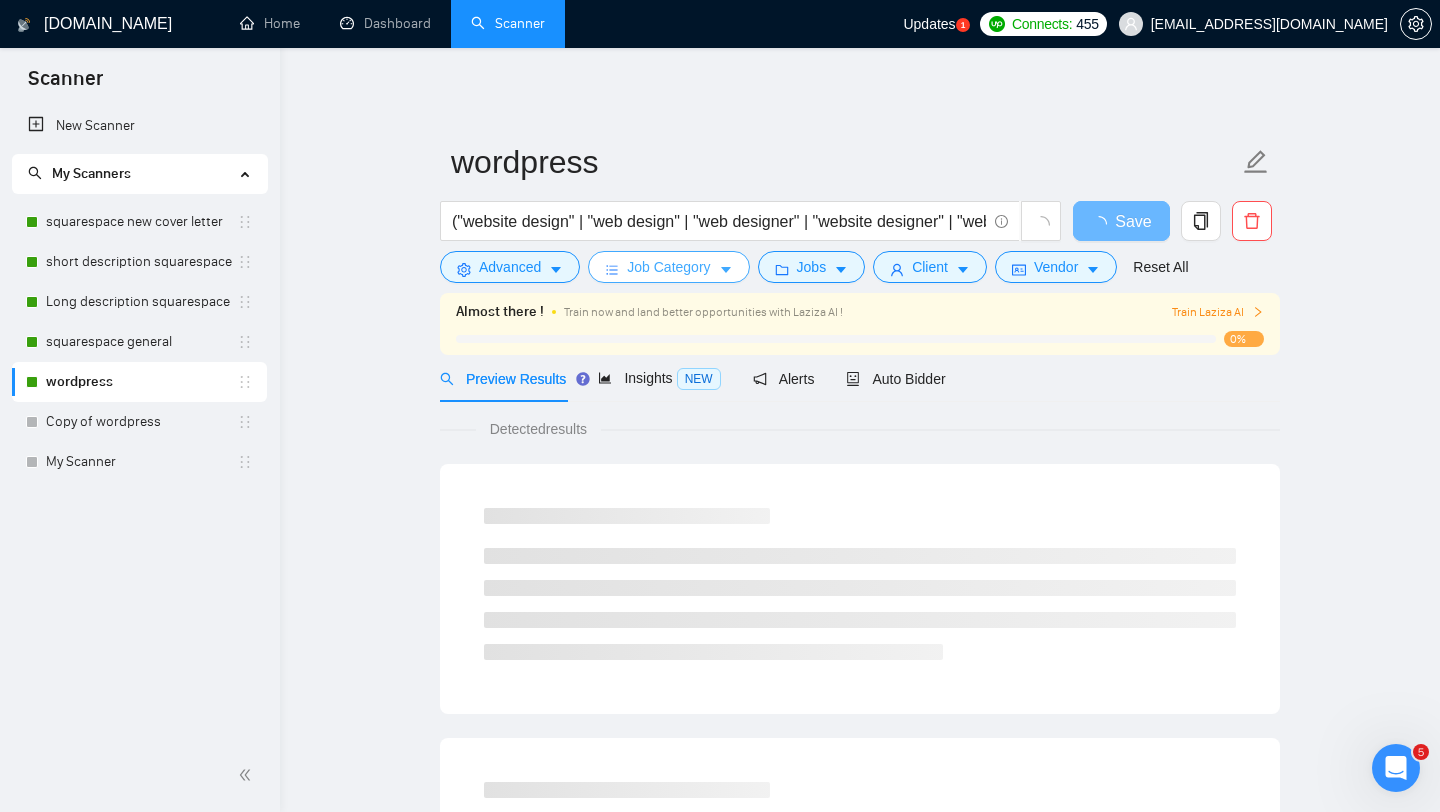 scroll, scrollTop: 0, scrollLeft: 0, axis: both 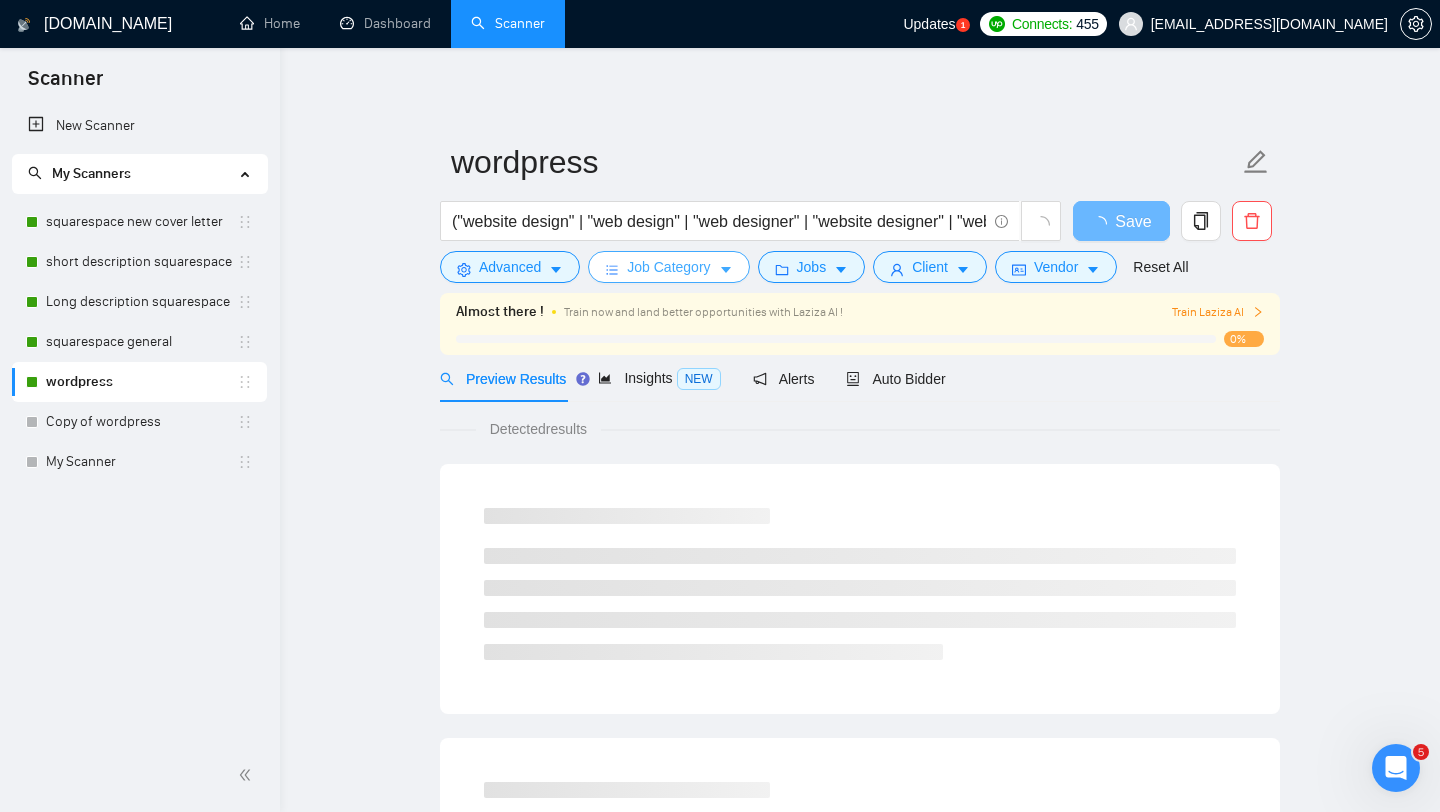 click on "Job Category" at bounding box center (668, 267) 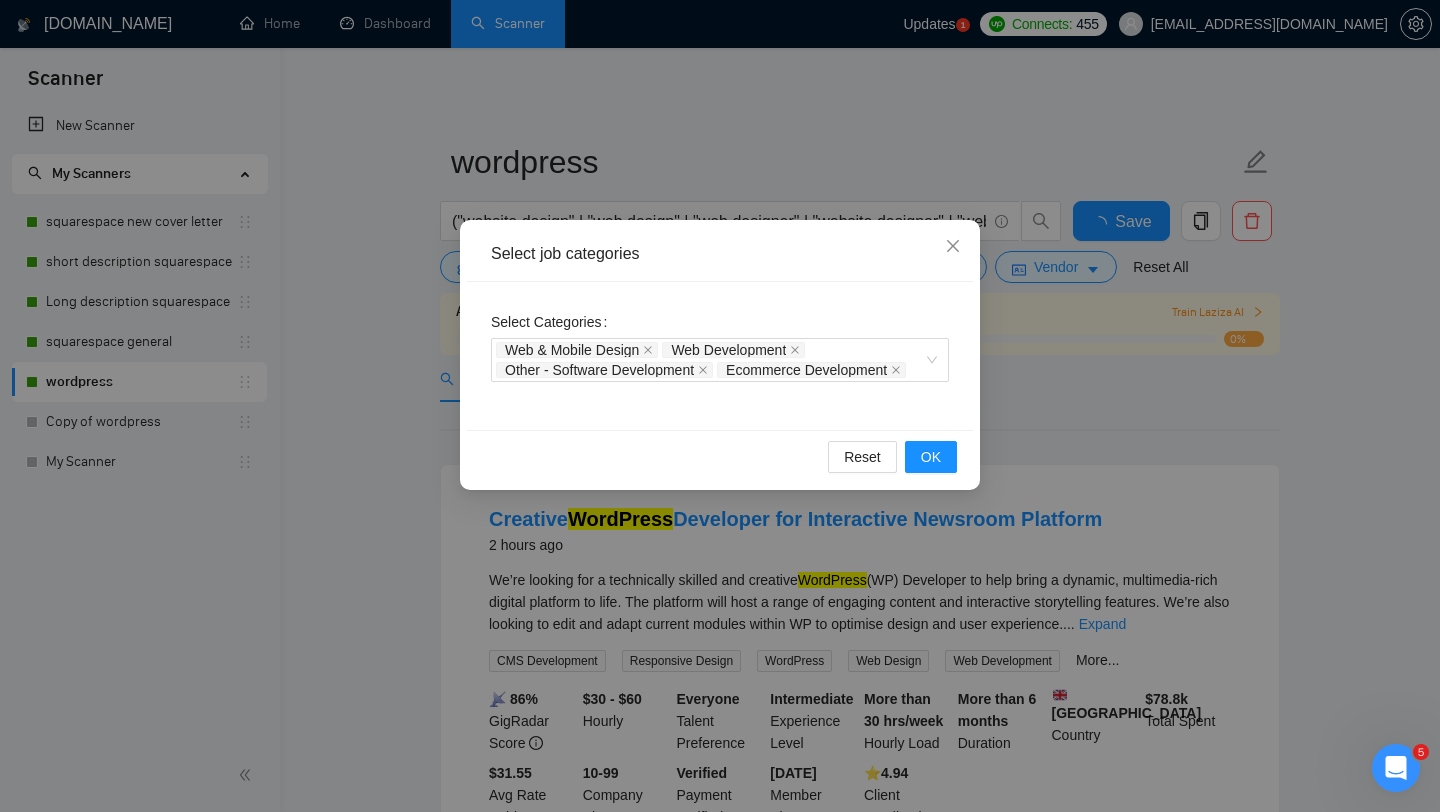 click on "Select job categories Select Categories Web & Mobile Design Web Development Other - Software Development Ecommerce Development   Reset OK" at bounding box center (720, 406) 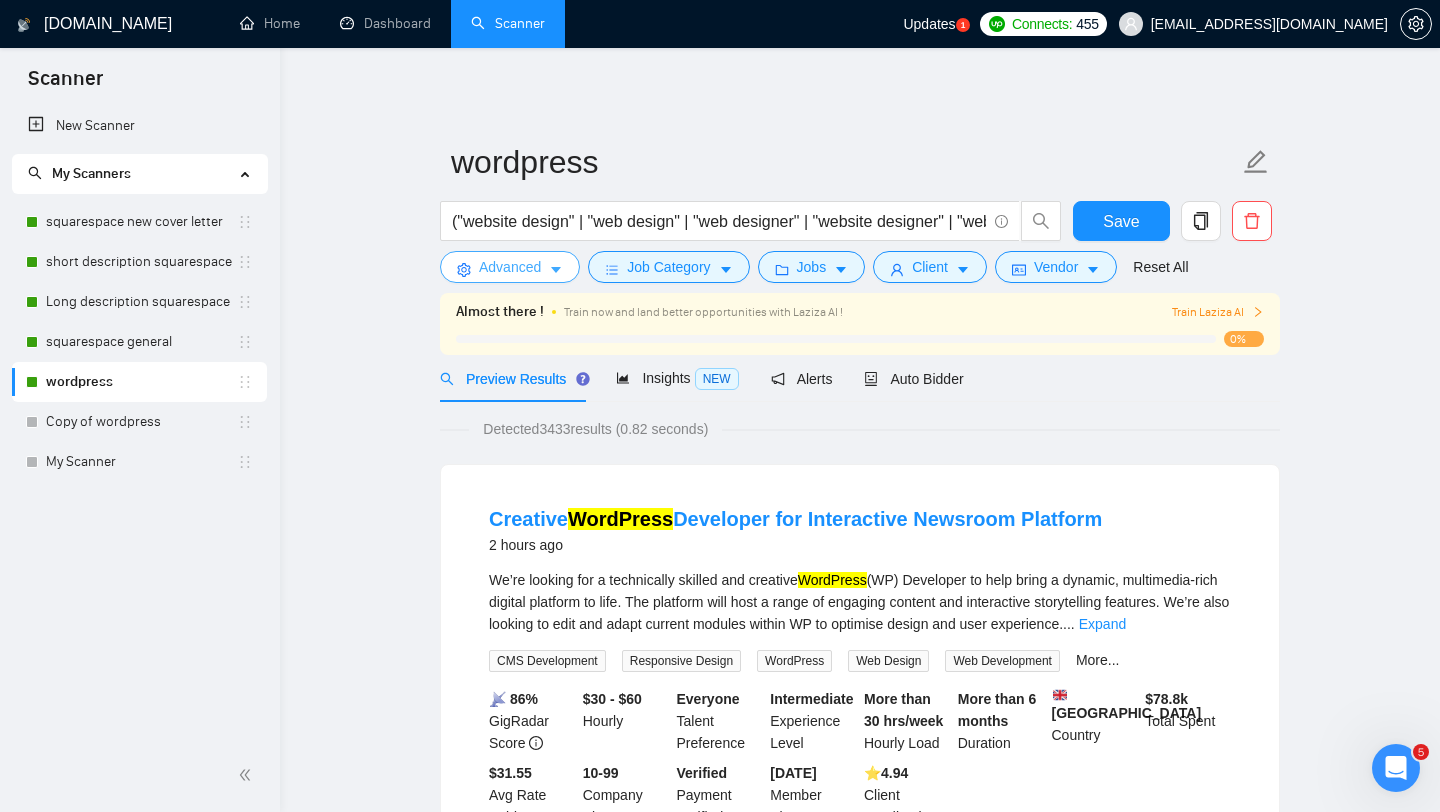 click on "Advanced" at bounding box center (510, 267) 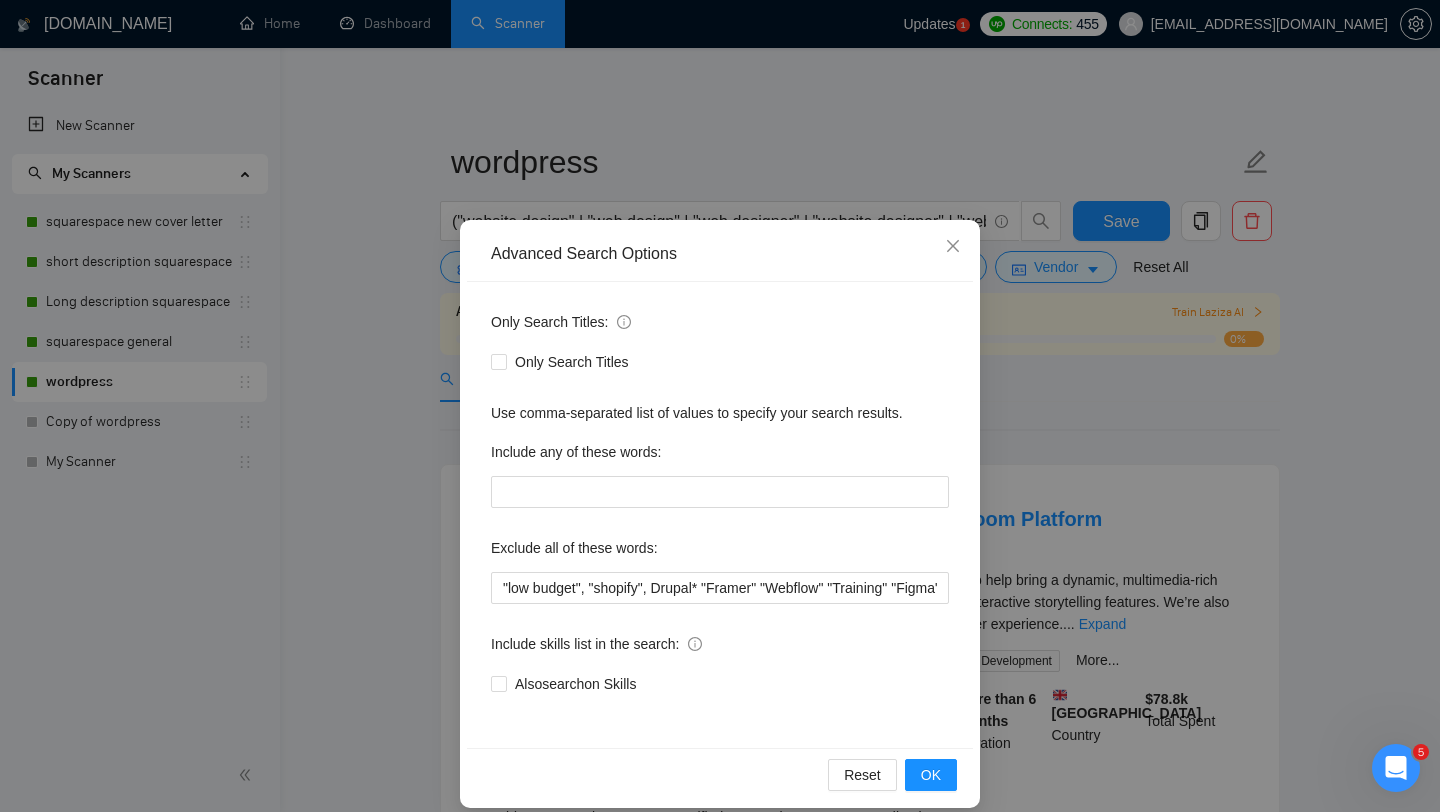 click on "Advanced Search Options Only Search Titles:   Only Search Titles Use comma-separated list of values to specify your search results. Include any of these words: Exclude all of these words: "low budget", "shopify", Drupal* "Framer" "Webflow" "Training" "Figma" "Convert From" Include skills list in the search:   Also  search  on Skills Reset OK" at bounding box center (720, 406) 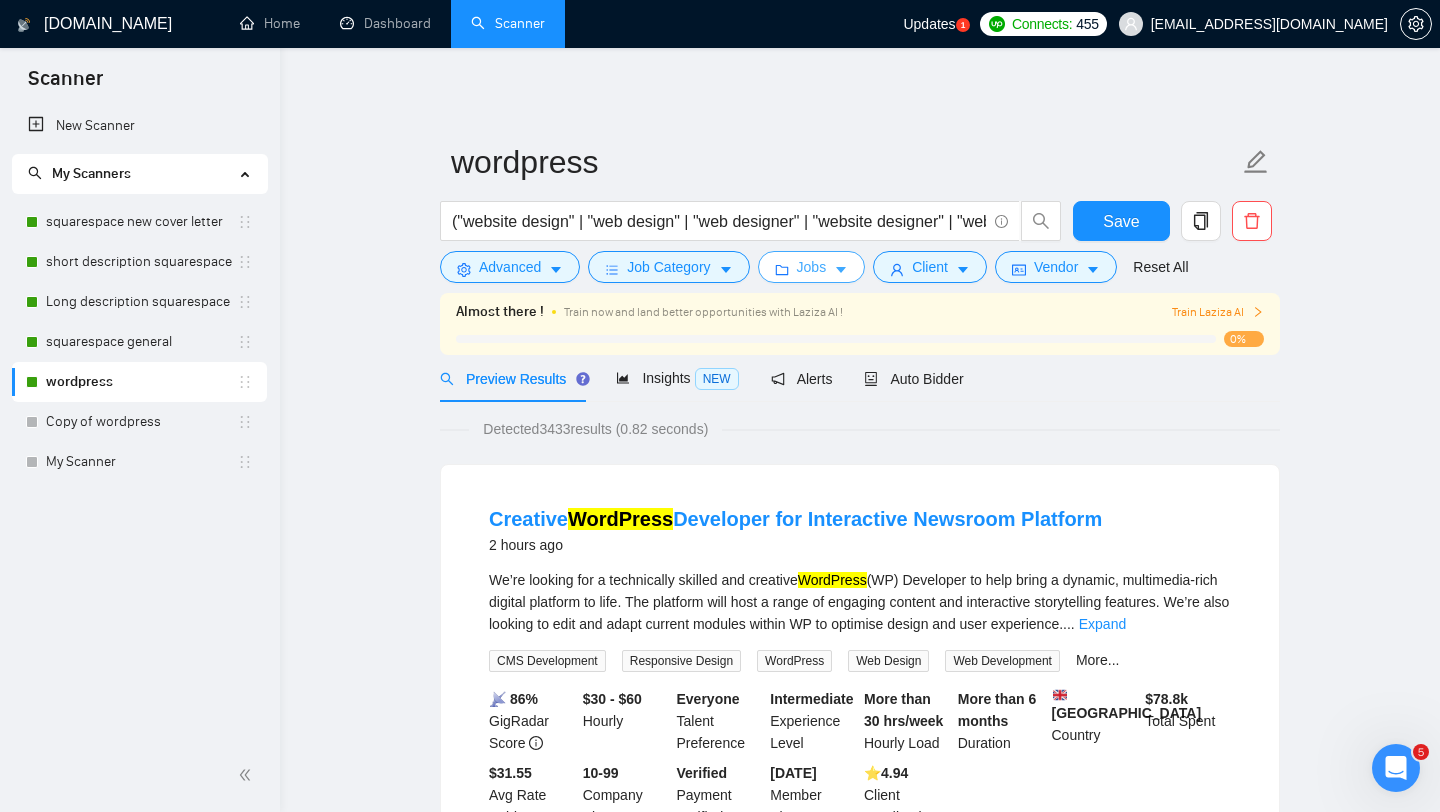 click on "Jobs" at bounding box center (812, 267) 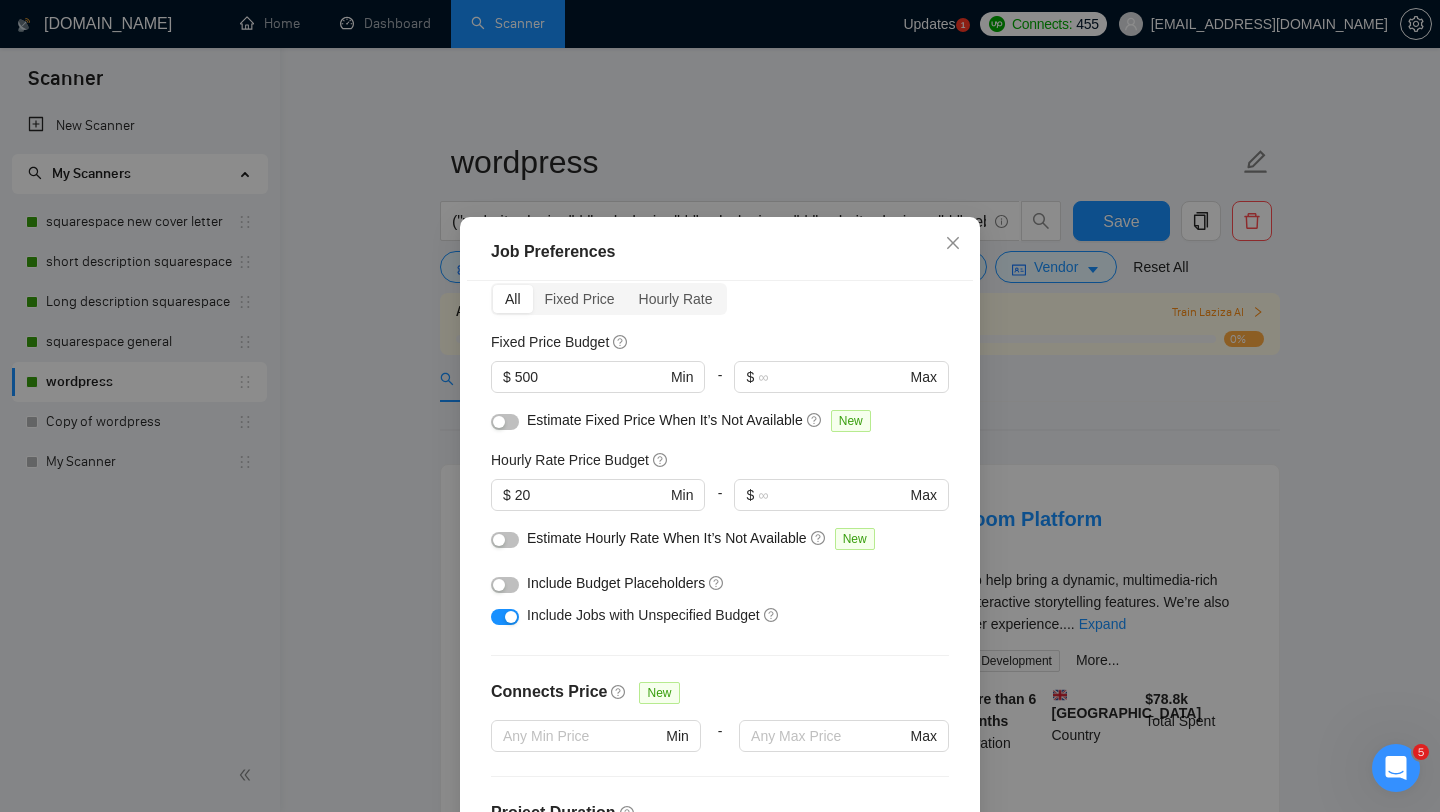 scroll, scrollTop: 134, scrollLeft: 0, axis: vertical 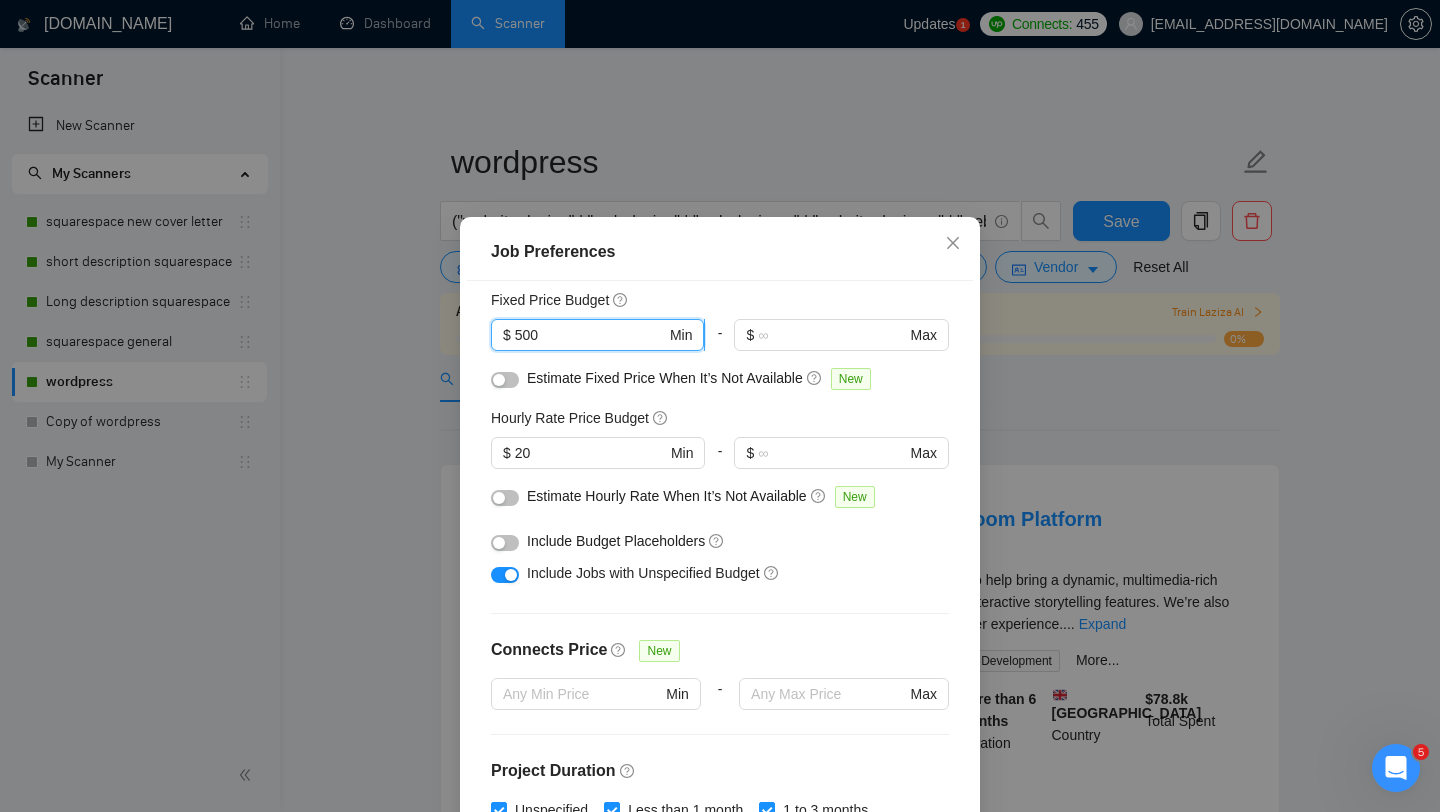 click on "500" at bounding box center (590, 335) 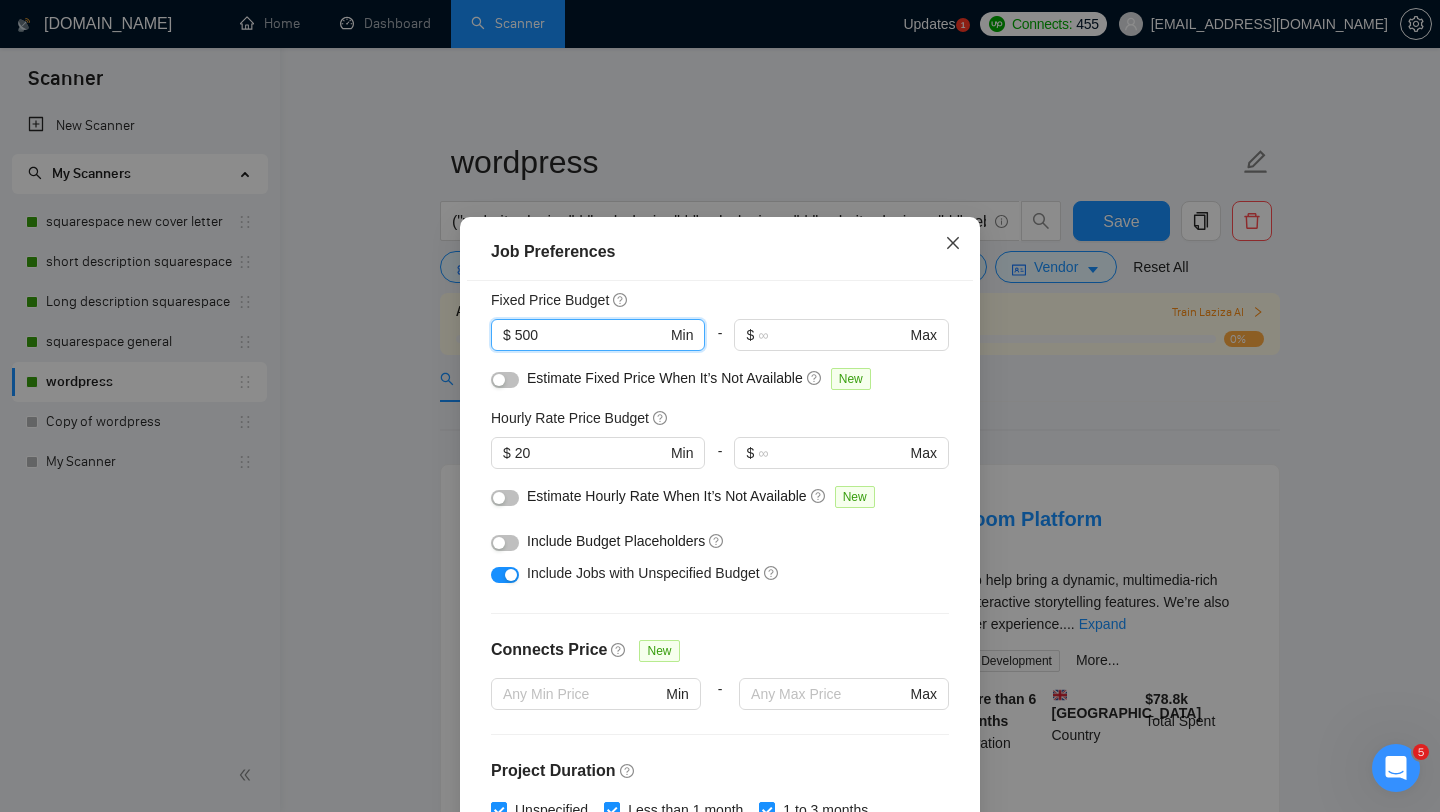 click 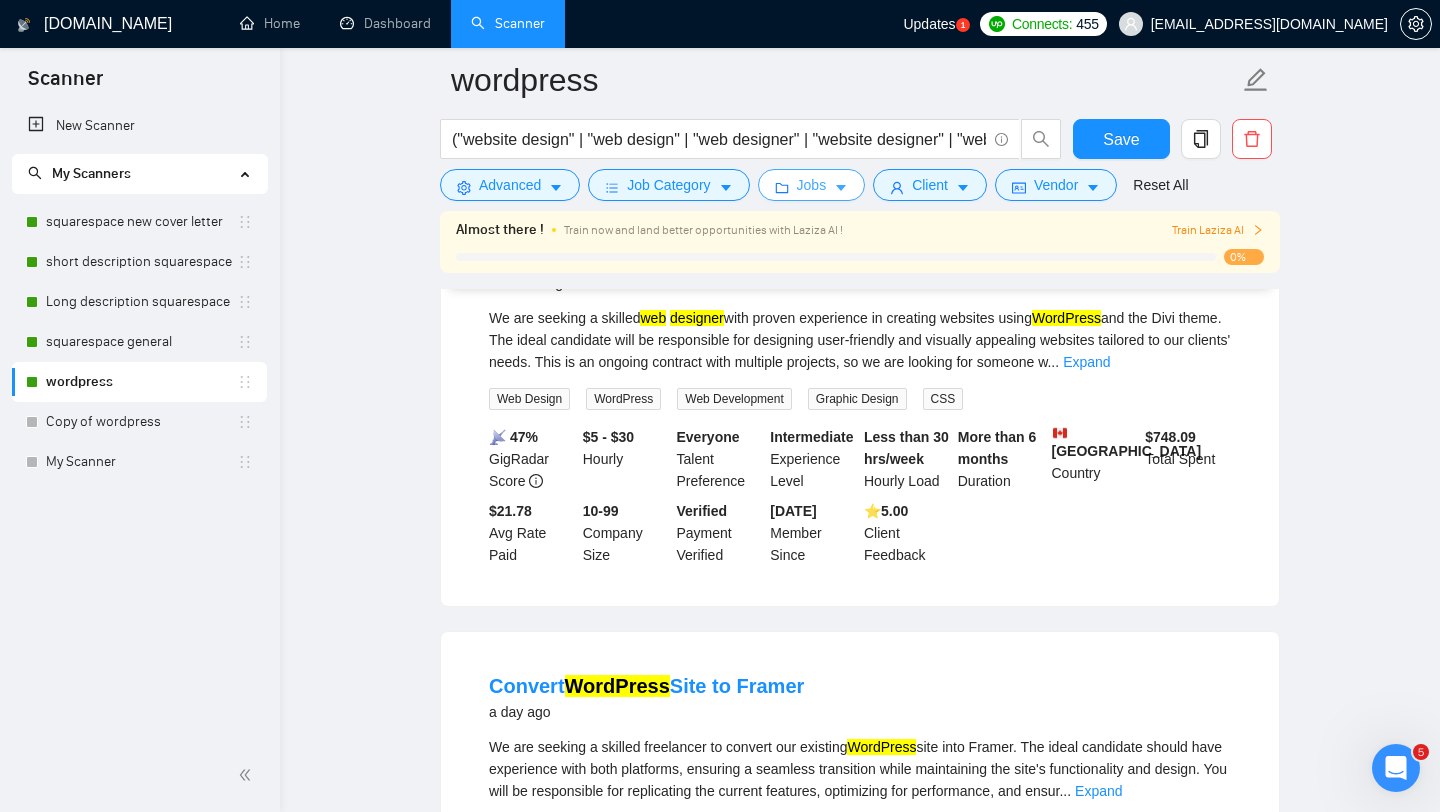 scroll, scrollTop: 2422, scrollLeft: 0, axis: vertical 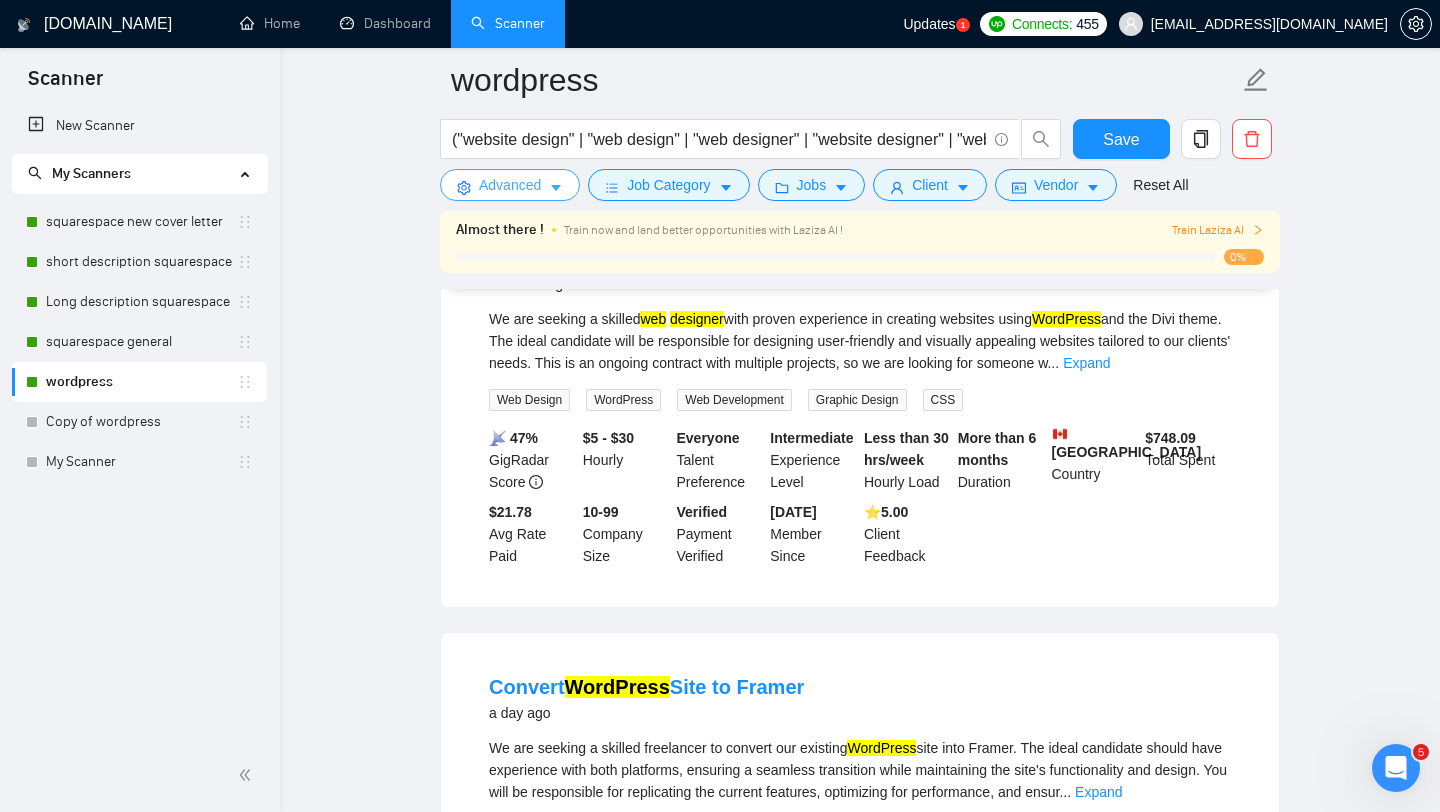 click on "Advanced" at bounding box center (510, 185) 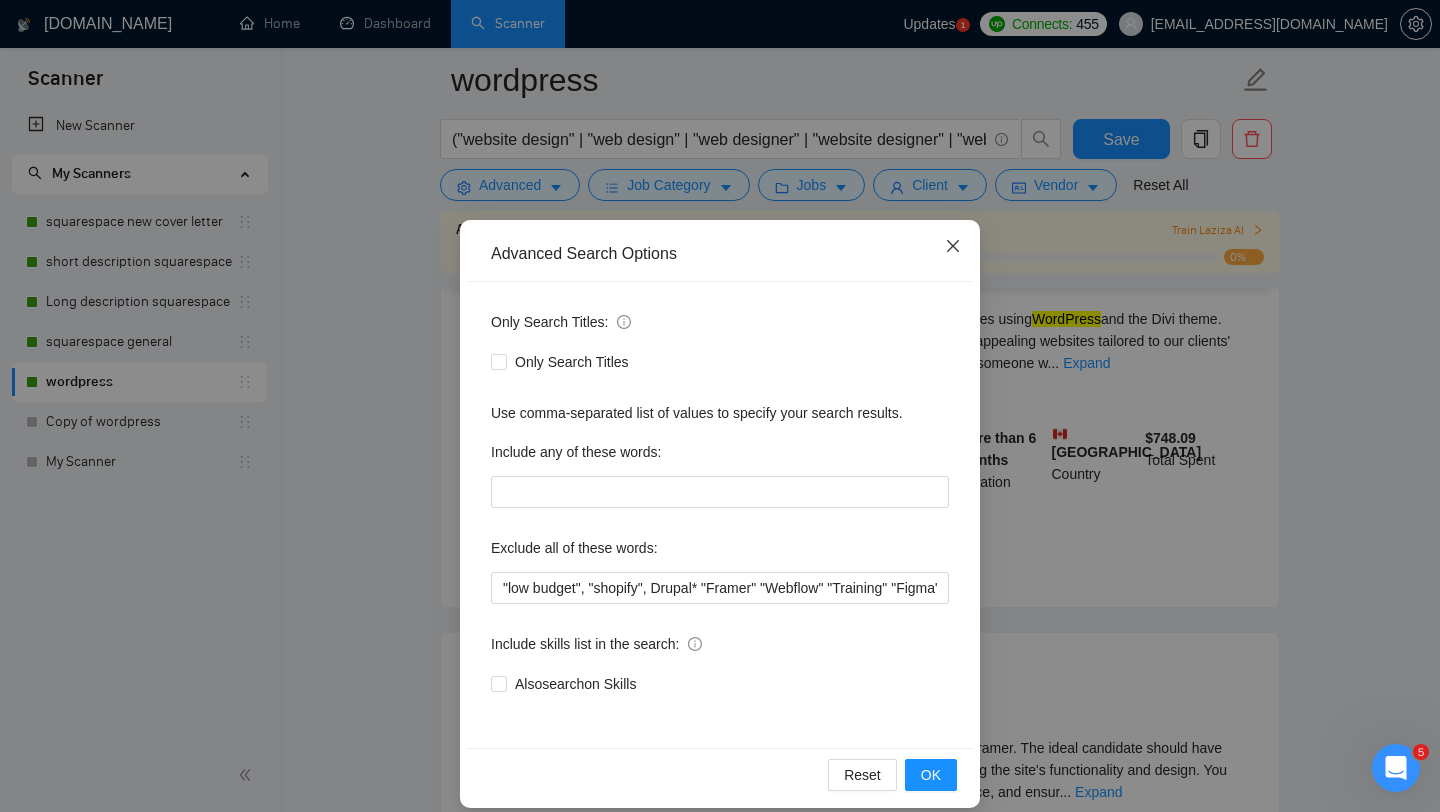 click at bounding box center (953, 247) 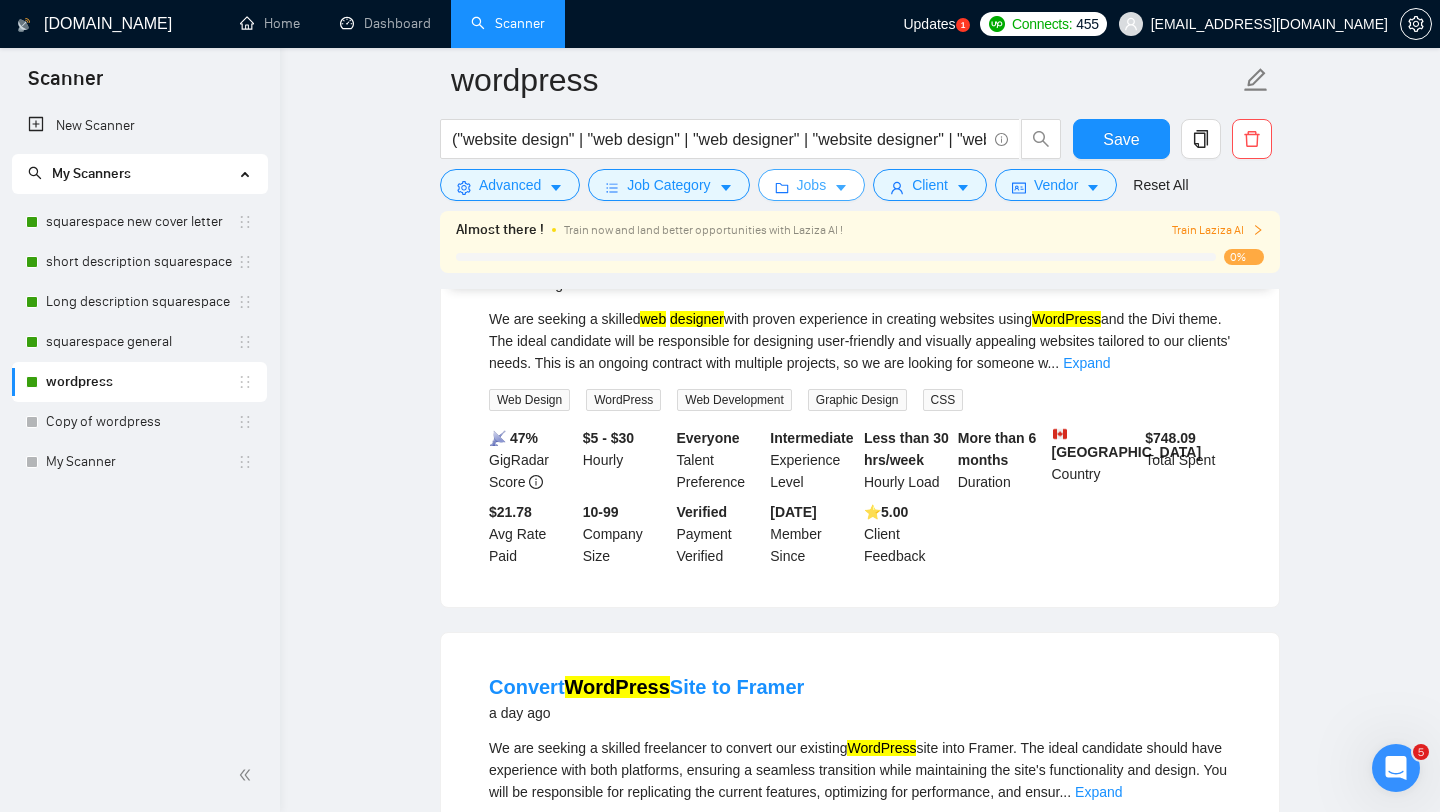 click on "Jobs" at bounding box center [812, 185] 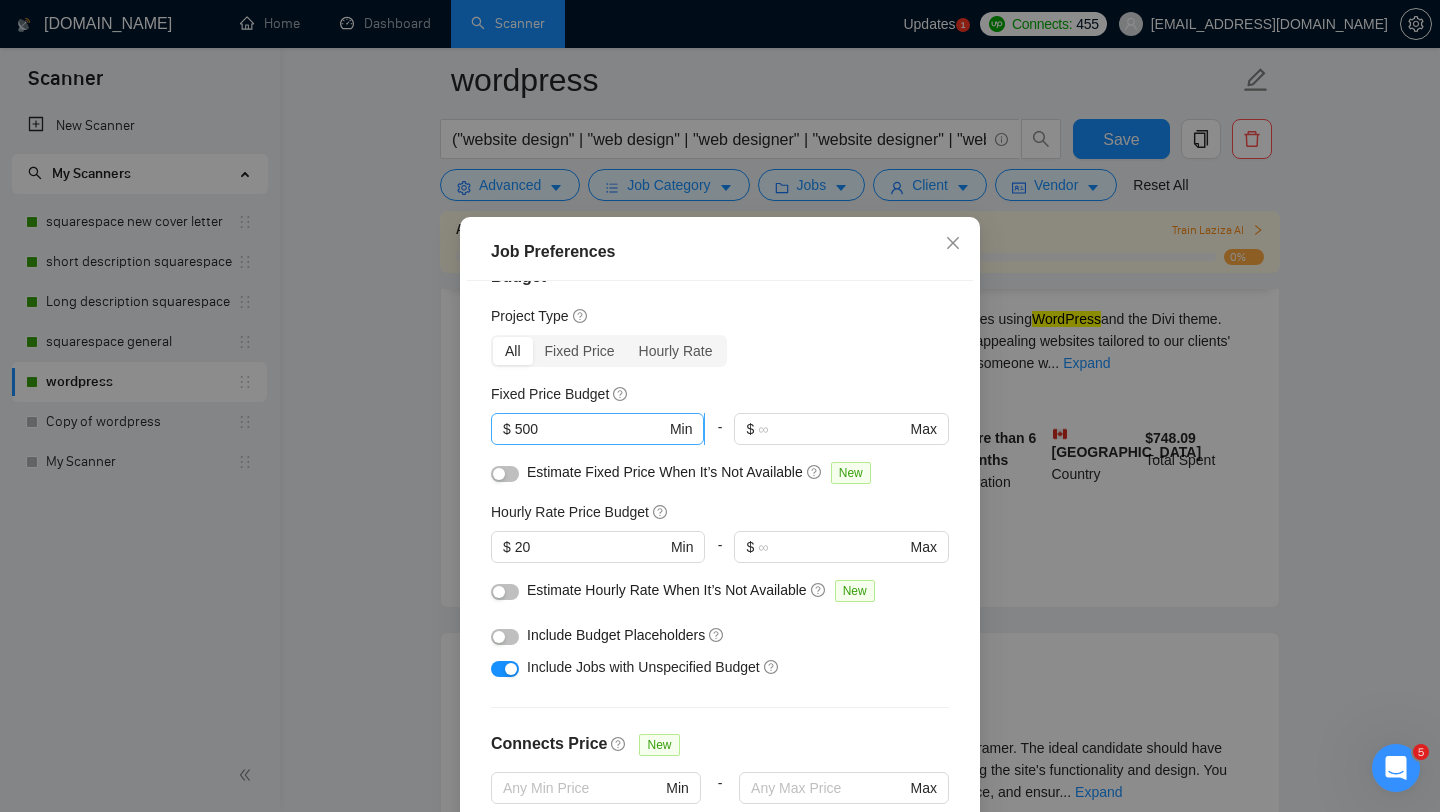 scroll, scrollTop: 0, scrollLeft: 0, axis: both 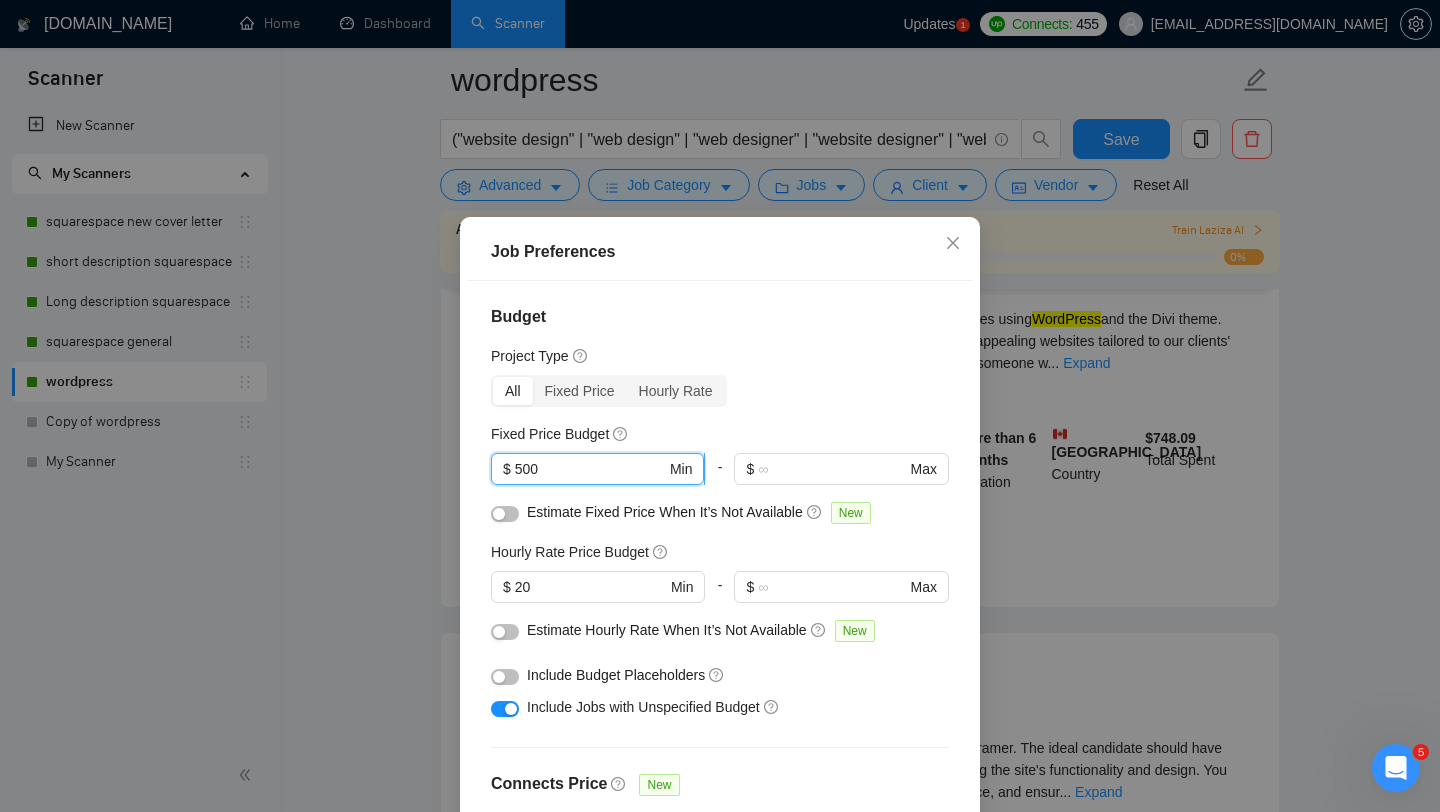 drag, startPoint x: 574, startPoint y: 476, endPoint x: 519, endPoint y: 472, distance: 55.145264 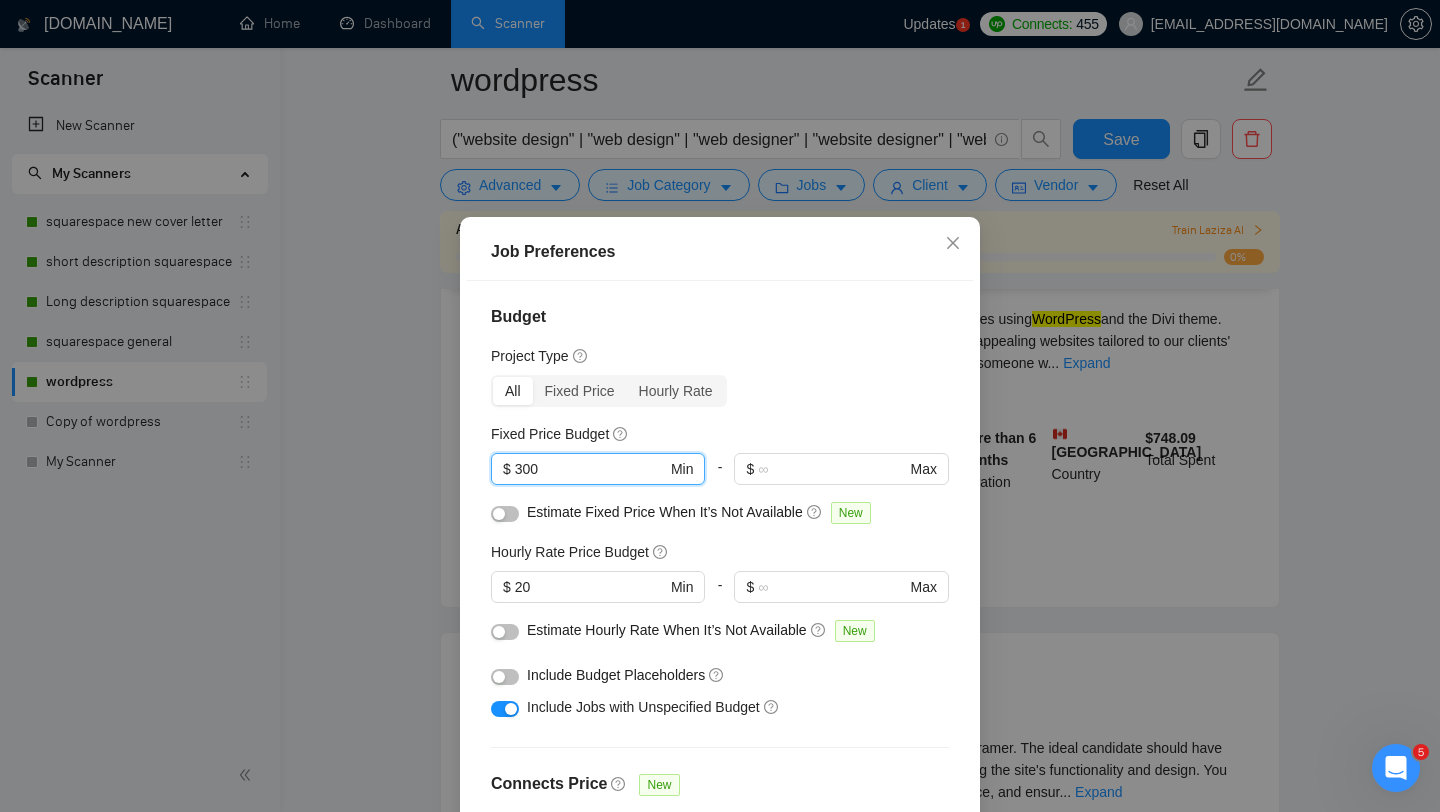 click on "Budget Project Type All Fixed Price Hourly Rate   Fixed Price Budget 300 $ 300 Min - $ Max Estimate Fixed Price When It’s Not Available New   Hourly Rate Price Budget $ 20 Min - $ Max Estimate Hourly Rate When It’s Not Available New Include Budget Placeholders Include Jobs with Unspecified Budget   Connects Price New Min - Max Project Duration   Unspecified Less than 1 month 1 to 3 months 3 to 6 months More than 6 months Hourly Workload   Unspecified <30 hrs/week >30 hrs/week Hours TBD Unsure Job Posting Questions New   Any posting questions Description Preferences Description Size New   Any description size" at bounding box center (720, 565) 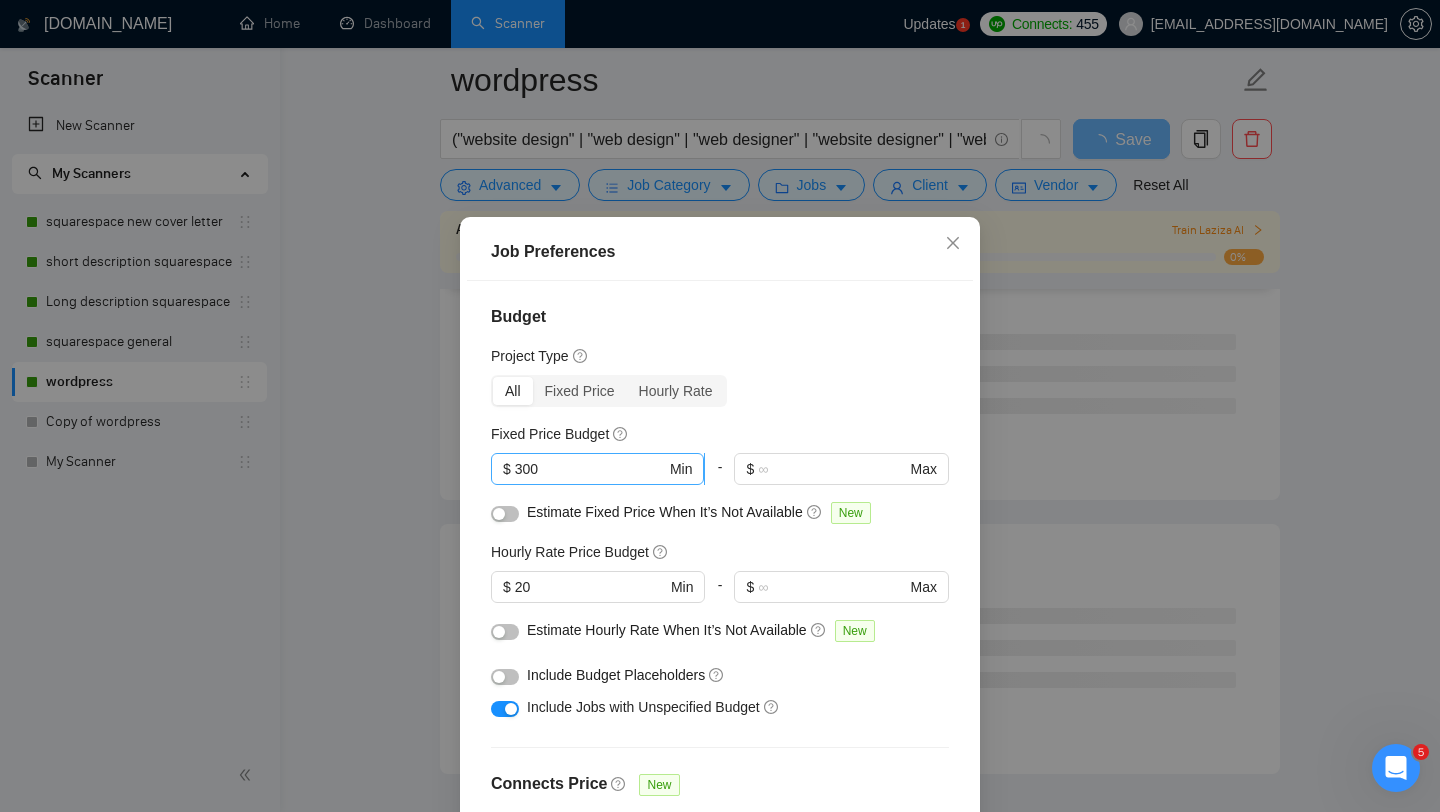 click on "300" at bounding box center (590, 469) 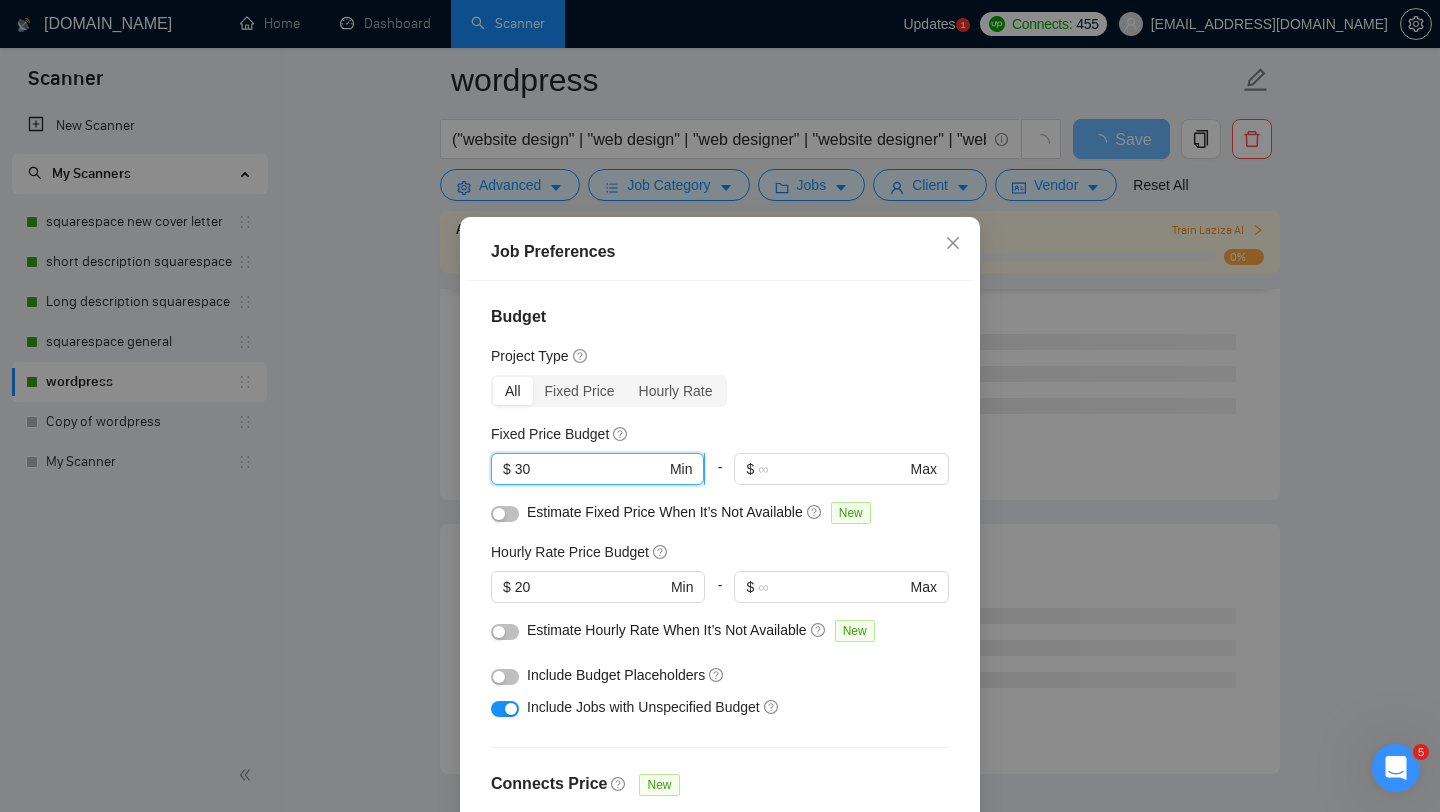 type on "3" 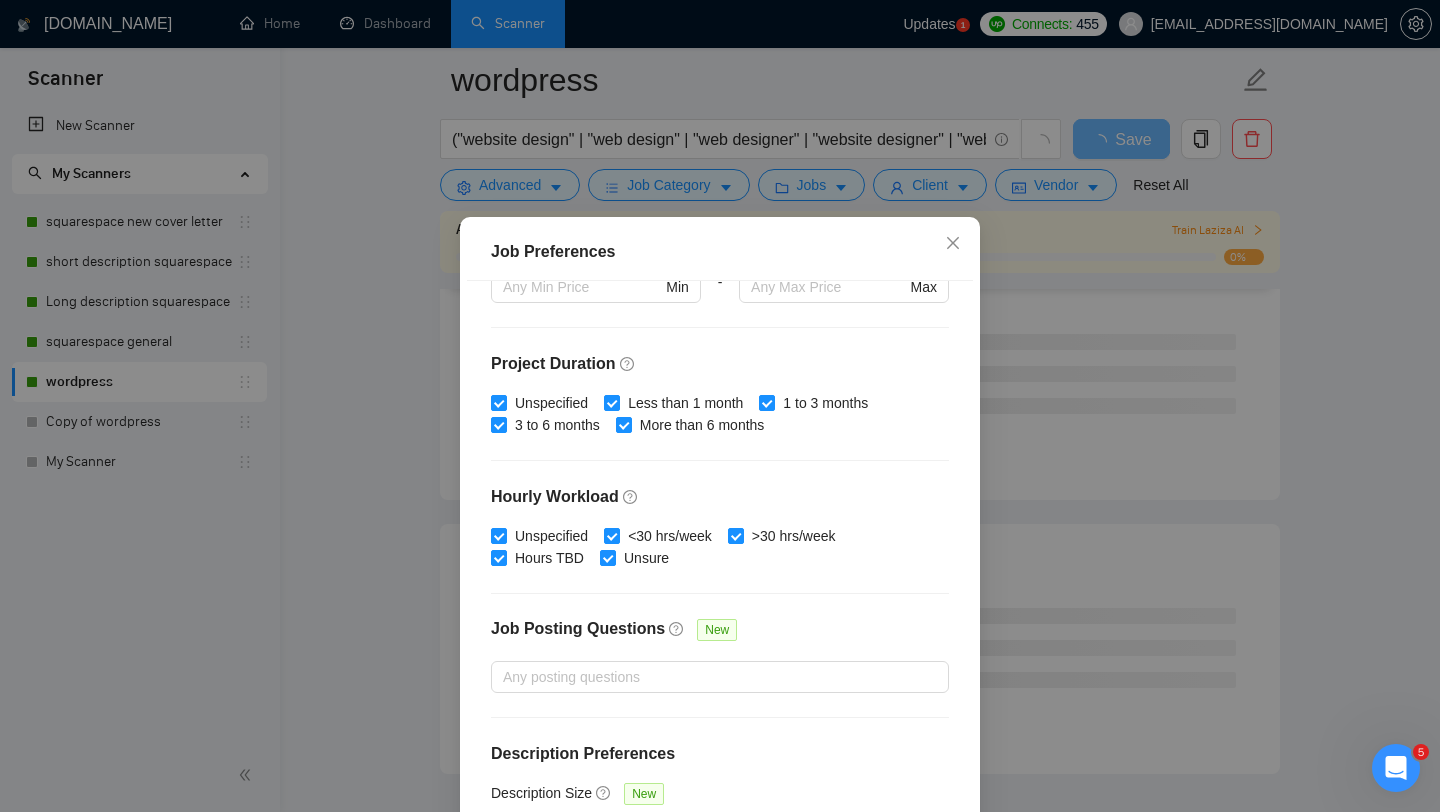 scroll, scrollTop: 559, scrollLeft: 0, axis: vertical 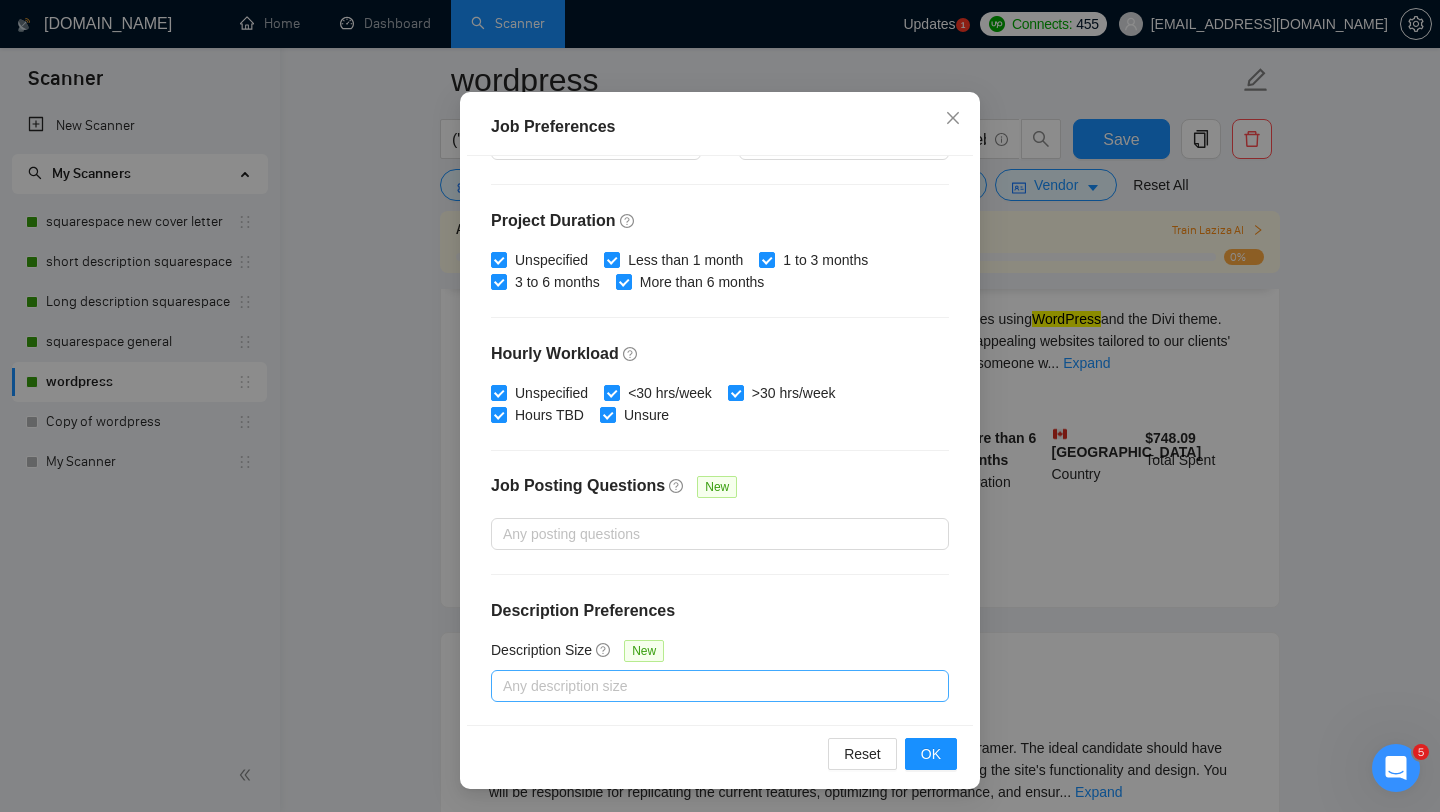 click at bounding box center [710, 686] 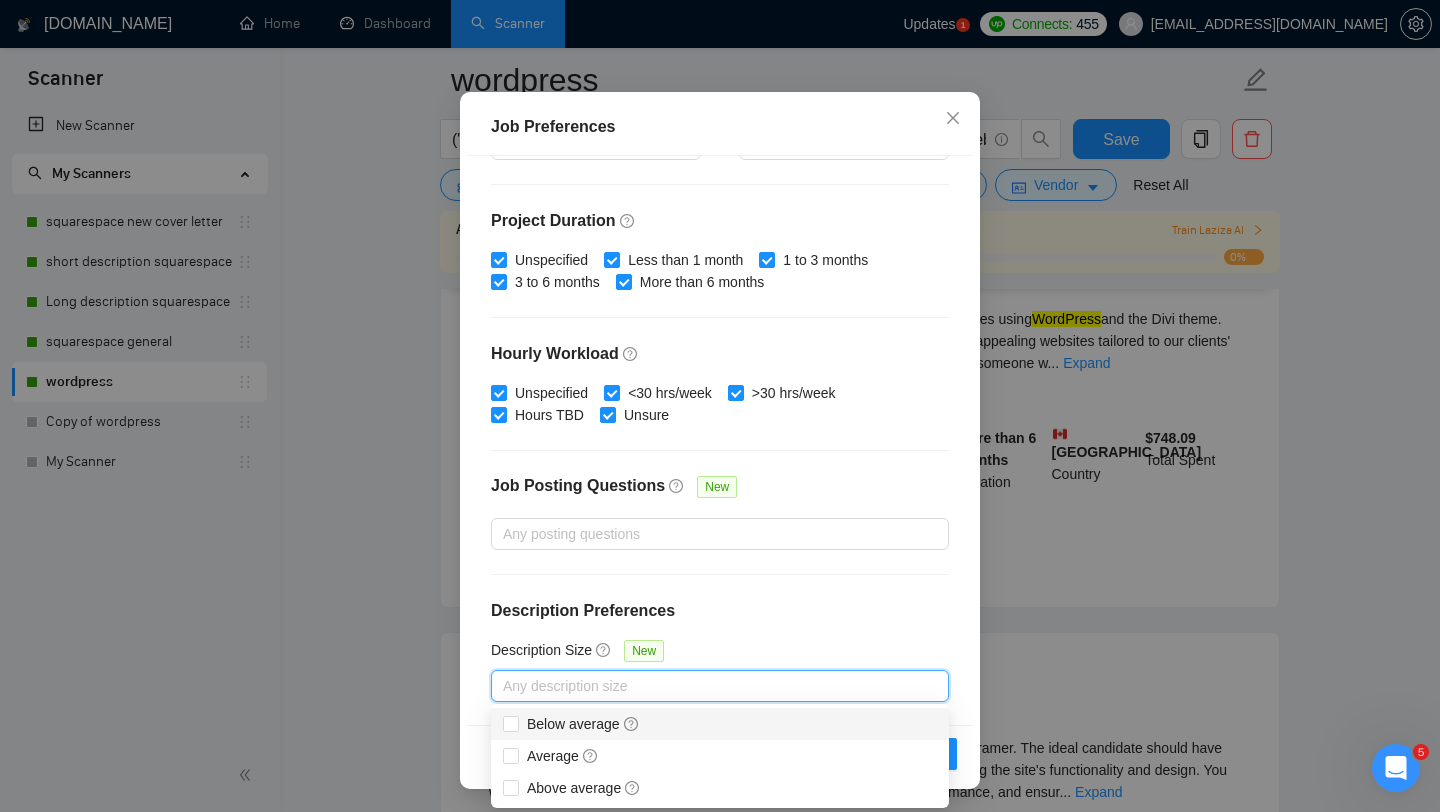 click on "Budget Project Type All Fixed Price Hourly Rate   Fixed Price Budget $ 500 Min - $ Max Estimate Fixed Price When It’s Not Available New   Hourly Rate Price Budget $ 20 Min - $ Max Estimate Hourly Rate When It’s Not Available New Include Budget Placeholders Include Jobs with Unspecified Budget   Connects Price New Min - Max Project Duration   Unspecified Less than 1 month 1 to 3 months 3 to 6 months More than 6 months Hourly Workload   Unspecified <30 hrs/week >30 hrs/week Hours TBD Unsure Job Posting Questions New   Any posting questions Description Preferences Description Size New   Any description size" at bounding box center [720, 440] 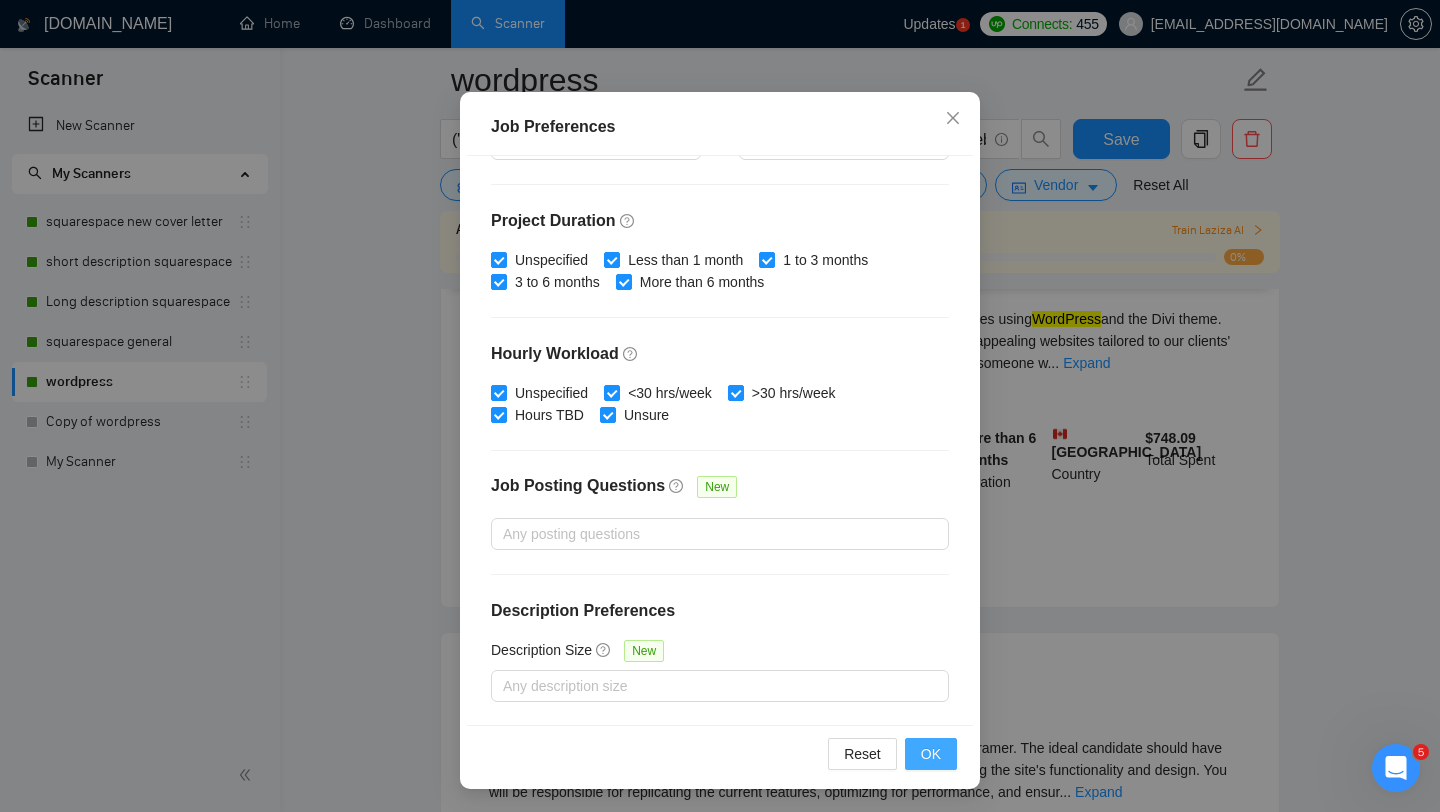click on "OK" at bounding box center (931, 754) 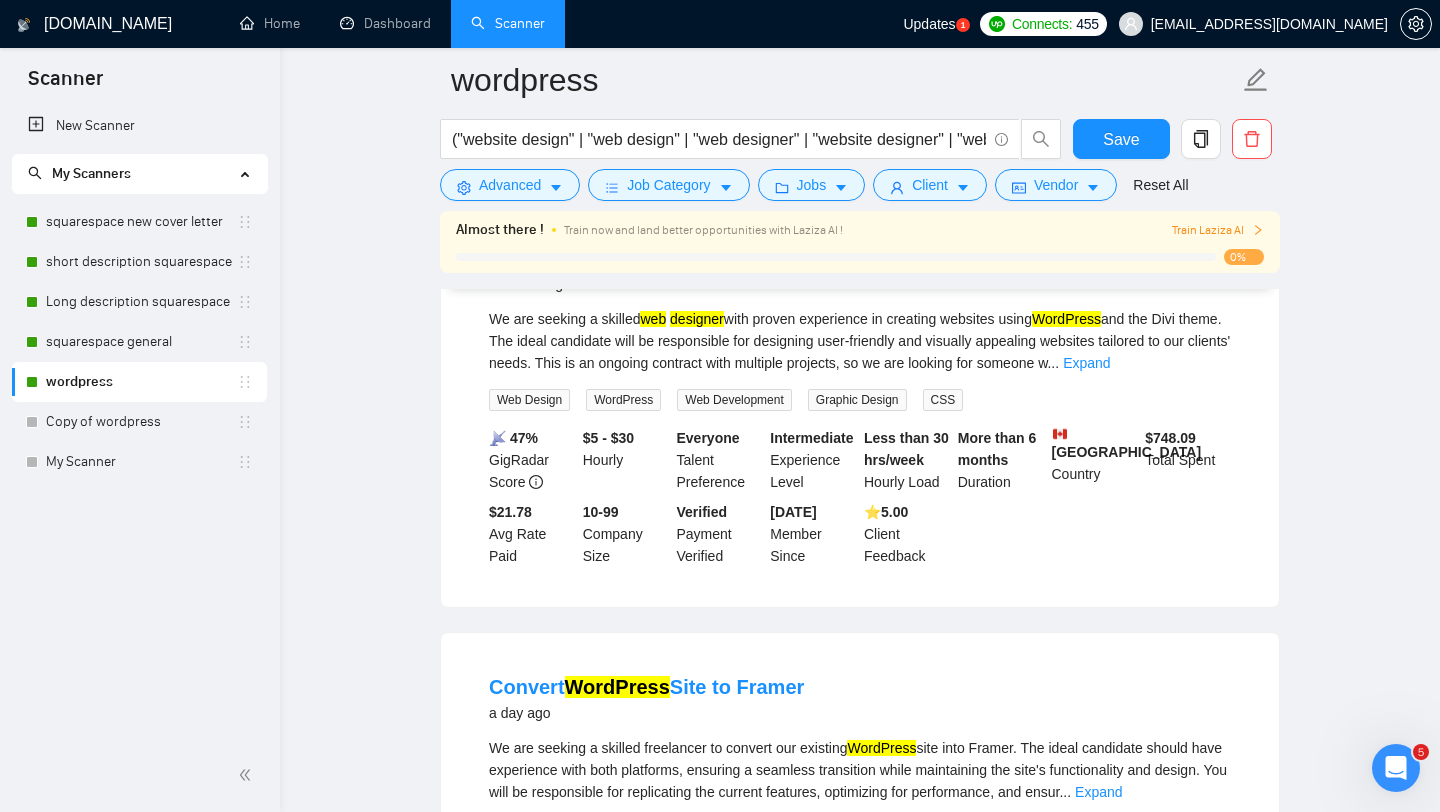 scroll, scrollTop: 28, scrollLeft: 0, axis: vertical 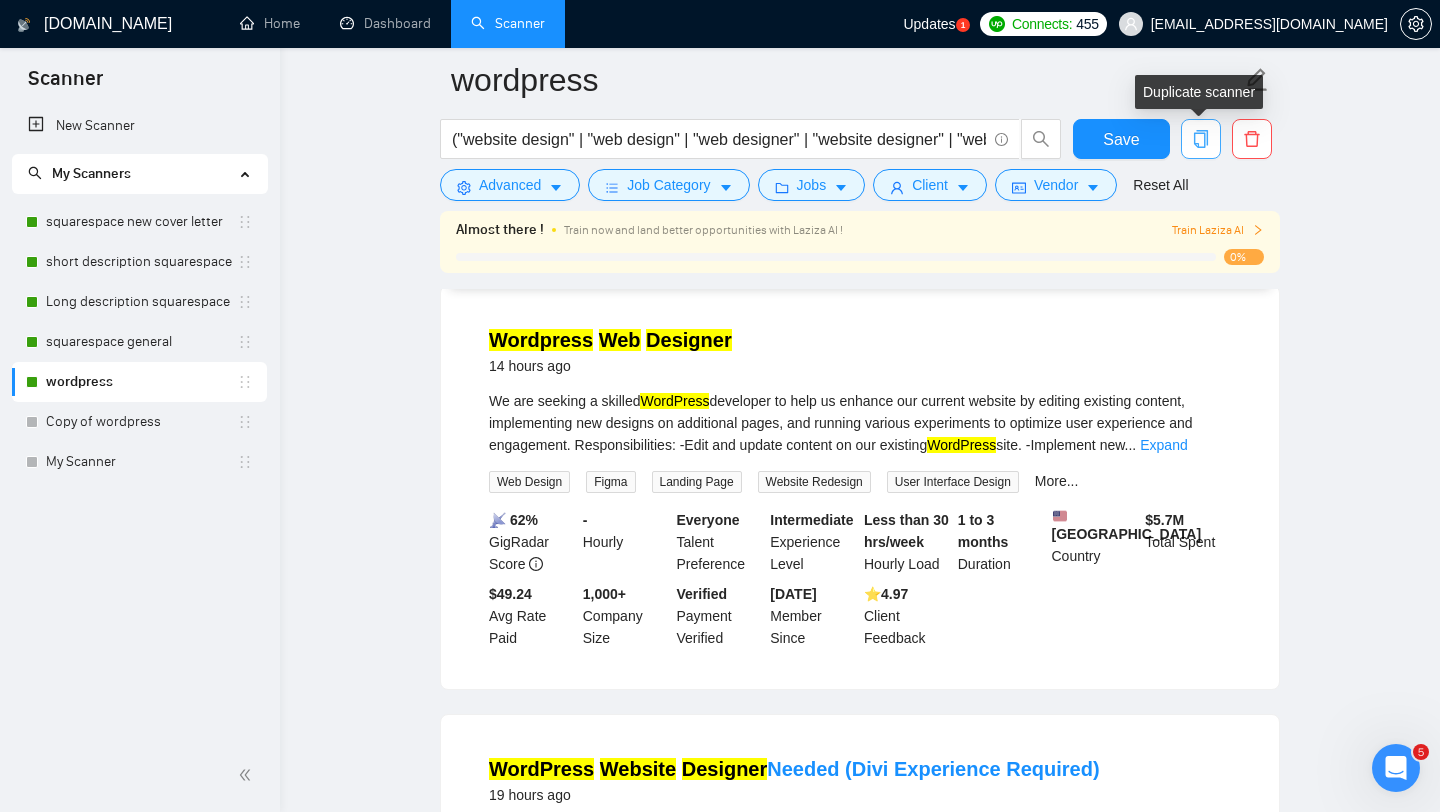 click 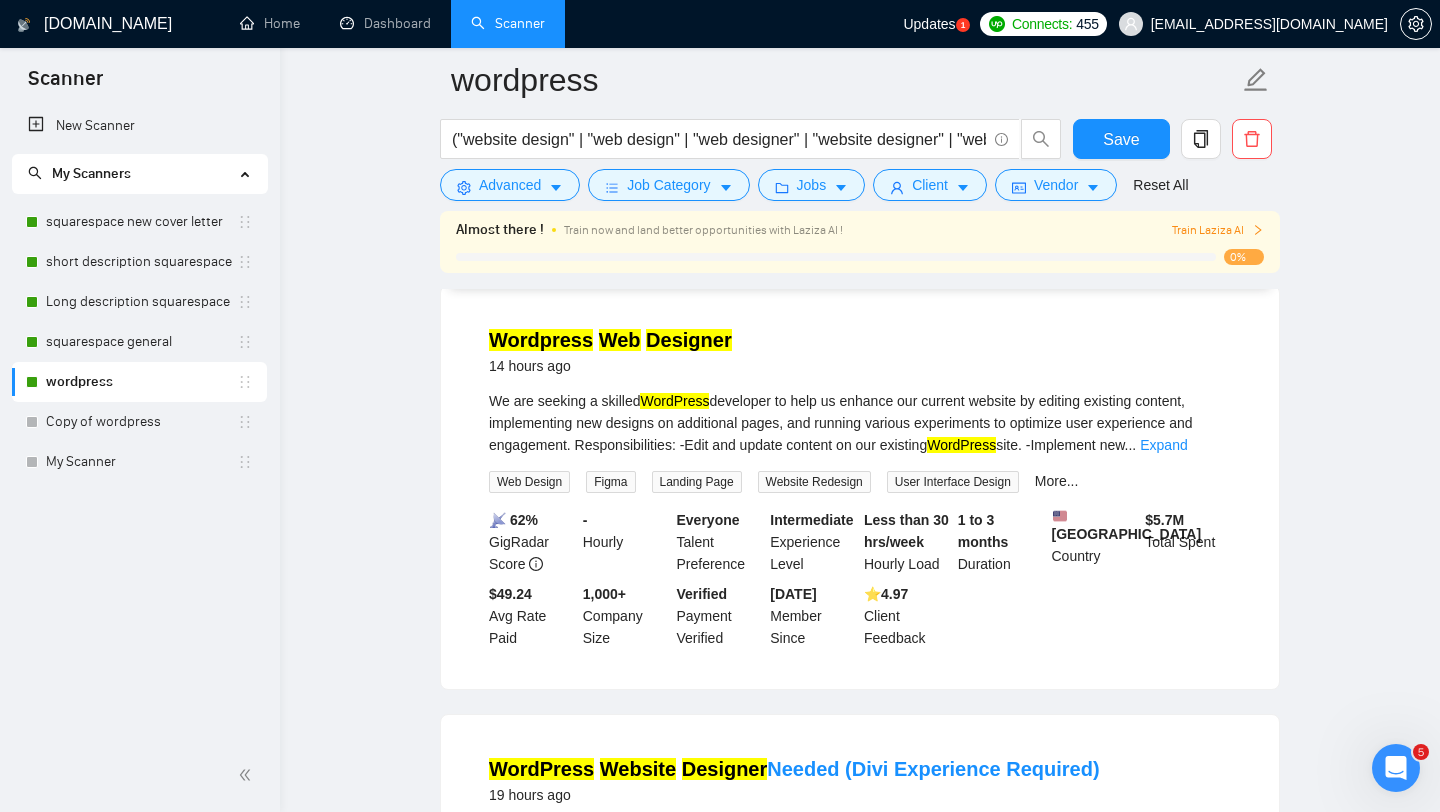 click on "wordpress ("website design" | "web design" | "web designer" | "website designer" | "web redesign" | "website web redesign") + (wordpress*) Save Advanced   Job Category   Jobs   Client   Vendor   Reset All Almost there ! Train now and land better opportunities with Laziza AI ! Train Laziza AI 0% Preview Results Insights NEW Alerts Auto Bidder Detected   3433  results   (0.40 seconds) Creative  WordPress  Developer for Interactive Newsroom Platform 2 hours ago We’re looking for a technically skilled and creative  WordPress  (WP) Developer to help bring a dynamic, multimedia-rich digital platform to life. The platform will host a range of engaging content and interactive storytelling features. We’re also looking to edit and adapt current modules within WP to optimise design and user experience.
... Expand CMS Development Responsive Design WordPress Web Design Web Development More... 📡   86% GigRadar Score   $30 - $60 Hourly Everyone Talent Preference Intermediate Experience Level More than 30 hrs/week" at bounding box center (860, 526) 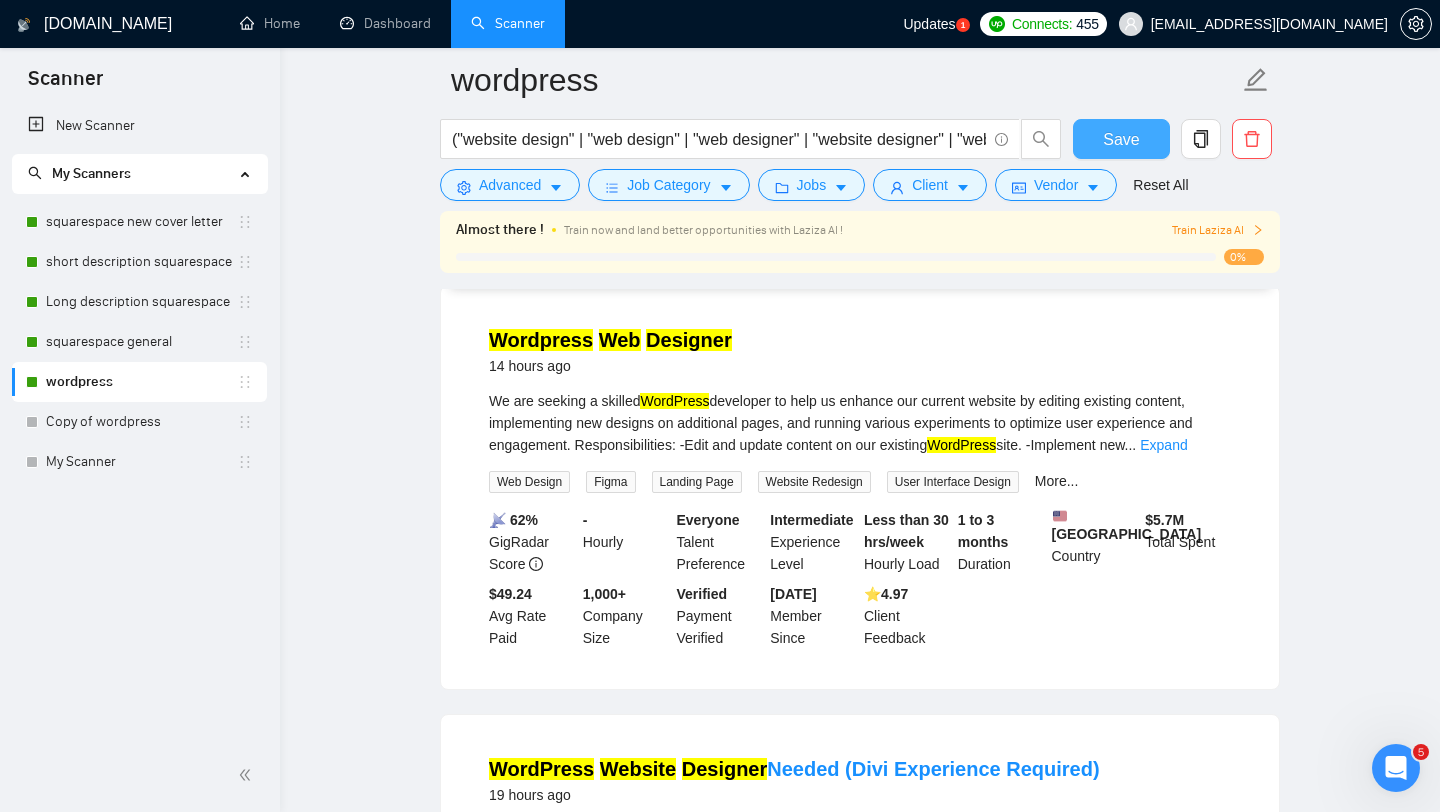 click on "Save" at bounding box center [1121, 139] 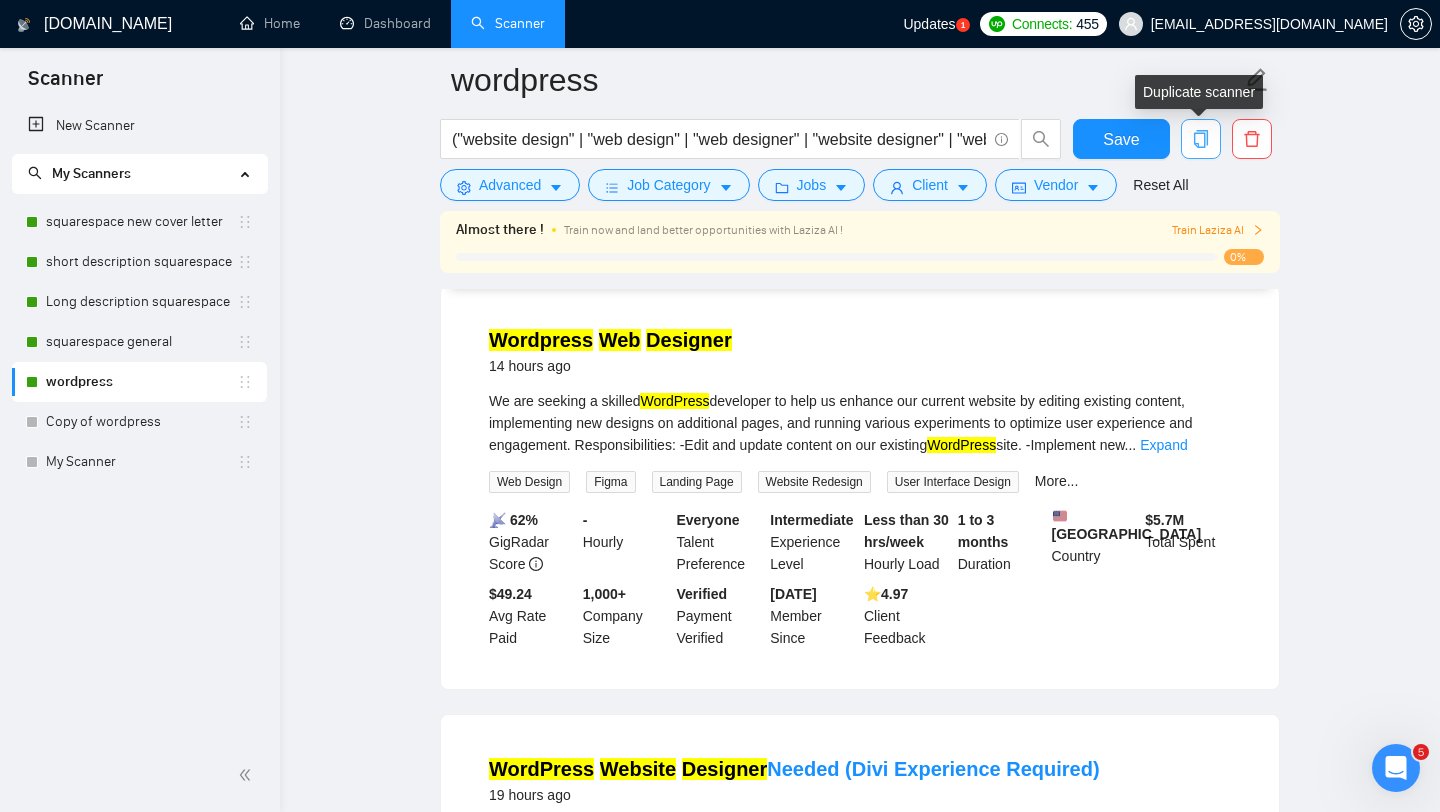 click at bounding box center [1201, 139] 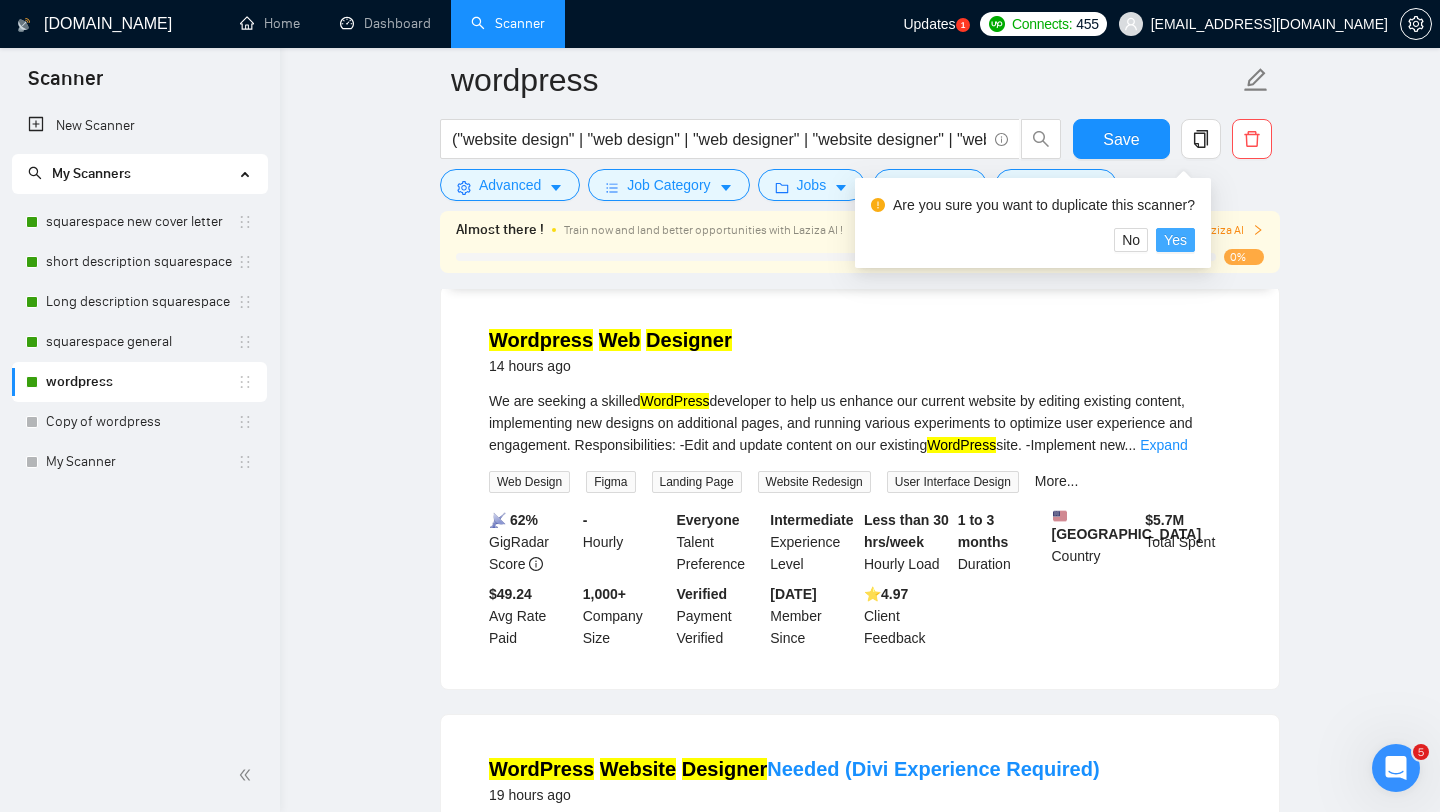 click on "Yes" at bounding box center [1175, 240] 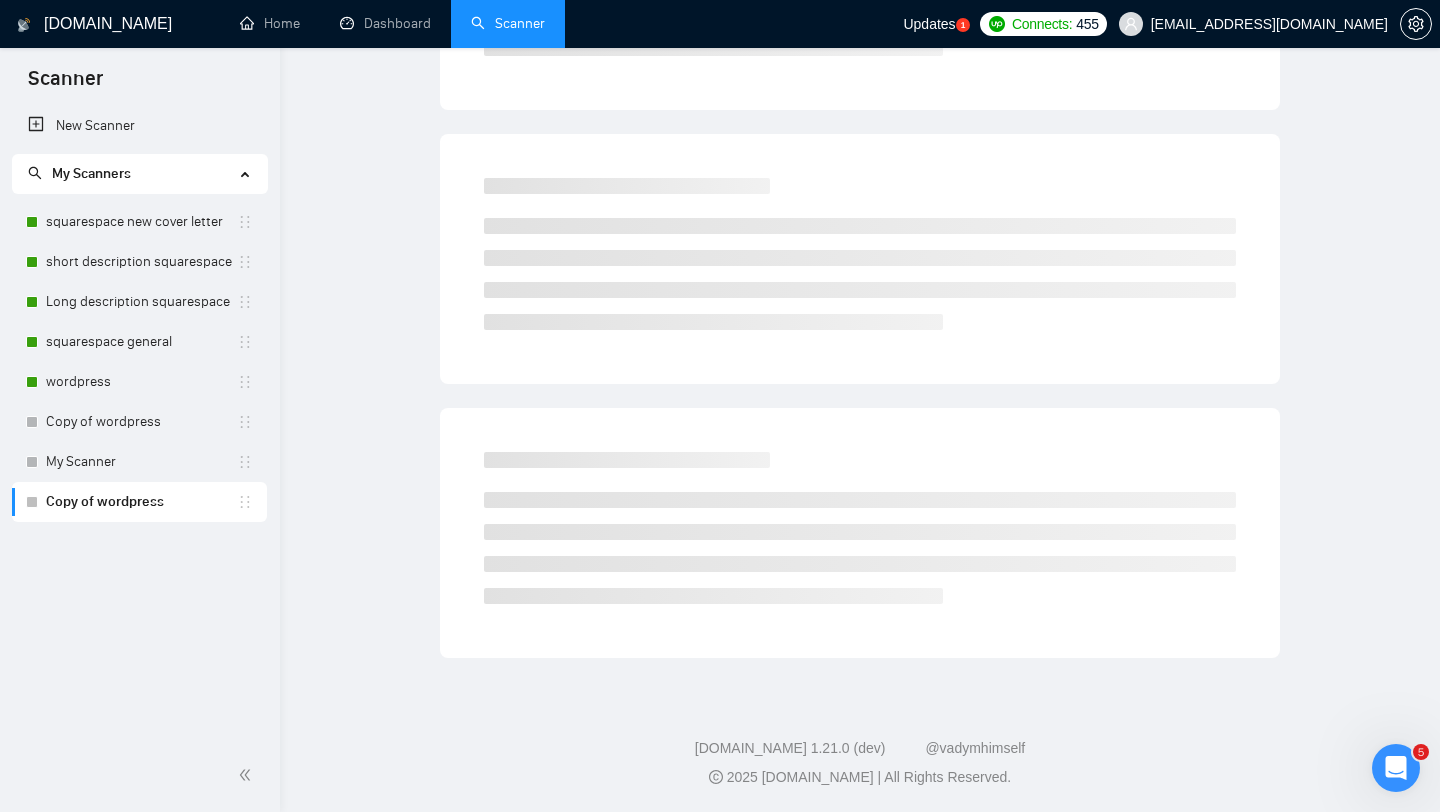 scroll, scrollTop: 0, scrollLeft: 0, axis: both 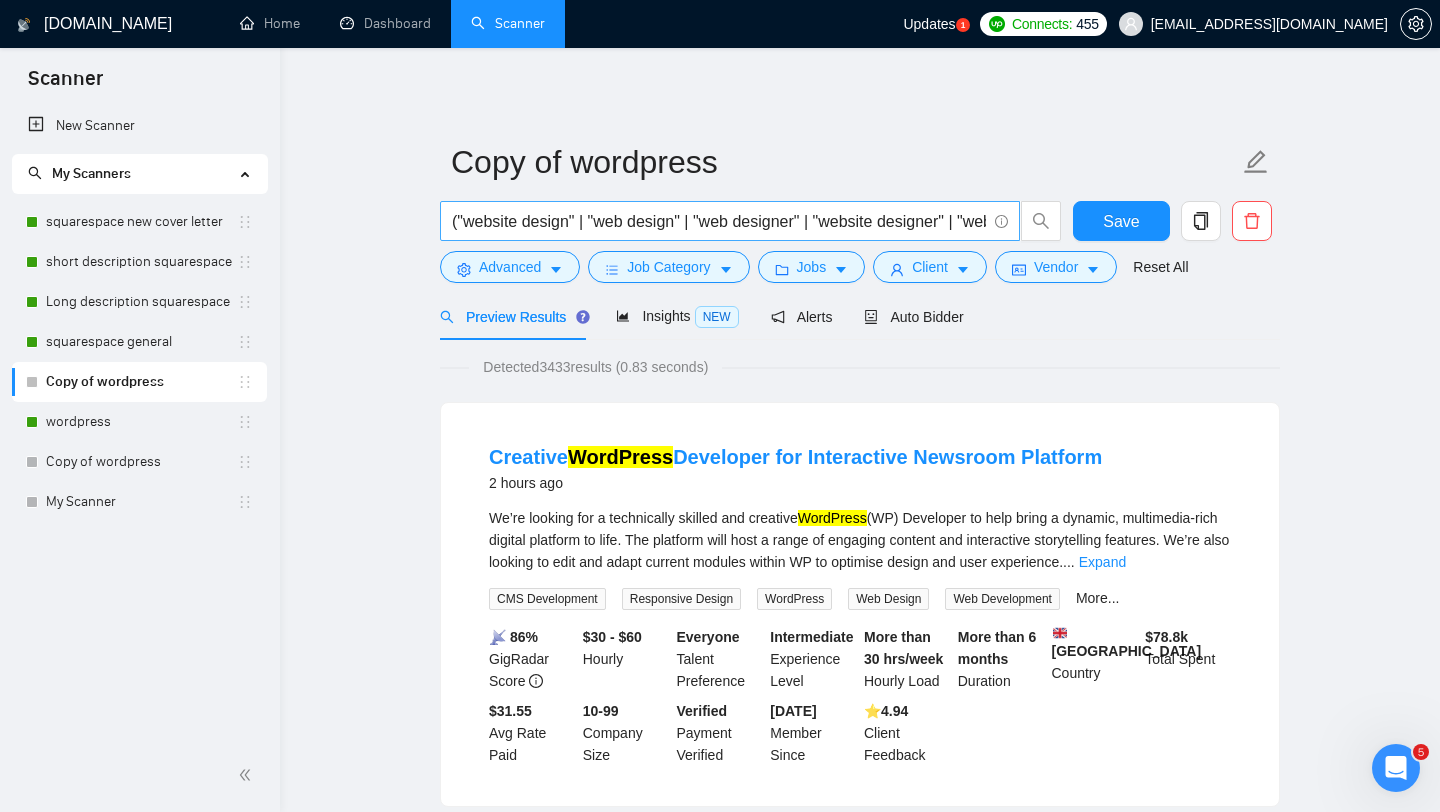 click on "("website design" | "web design" | "web designer" | "website designer" | "web redesign" | "website web redesign") + (wordpress*)" at bounding box center [719, 221] 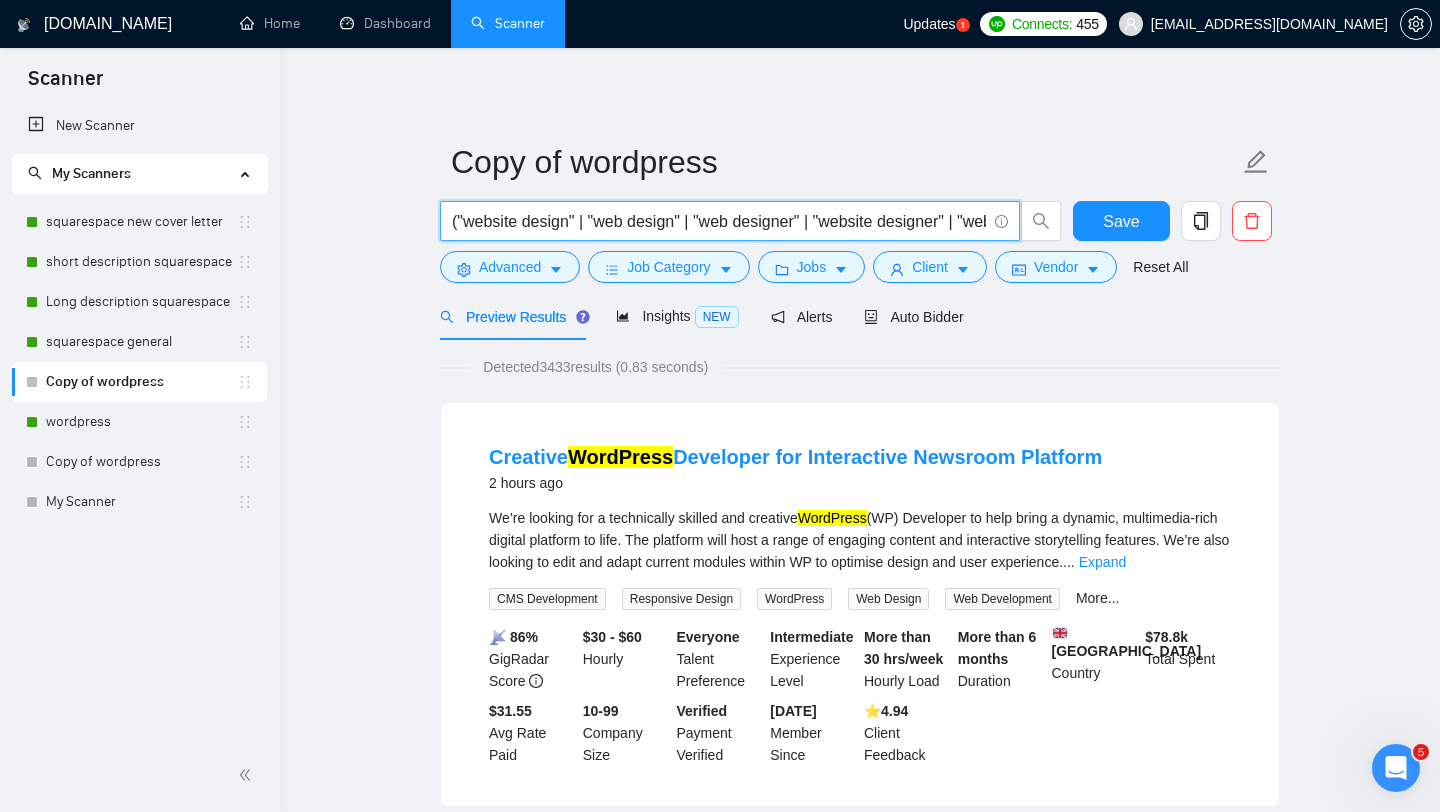 click on "("website design" | "web design" | "web designer" | "website designer" | "web redesign" | "website web redesign") + (wordpress*)" at bounding box center (719, 221) 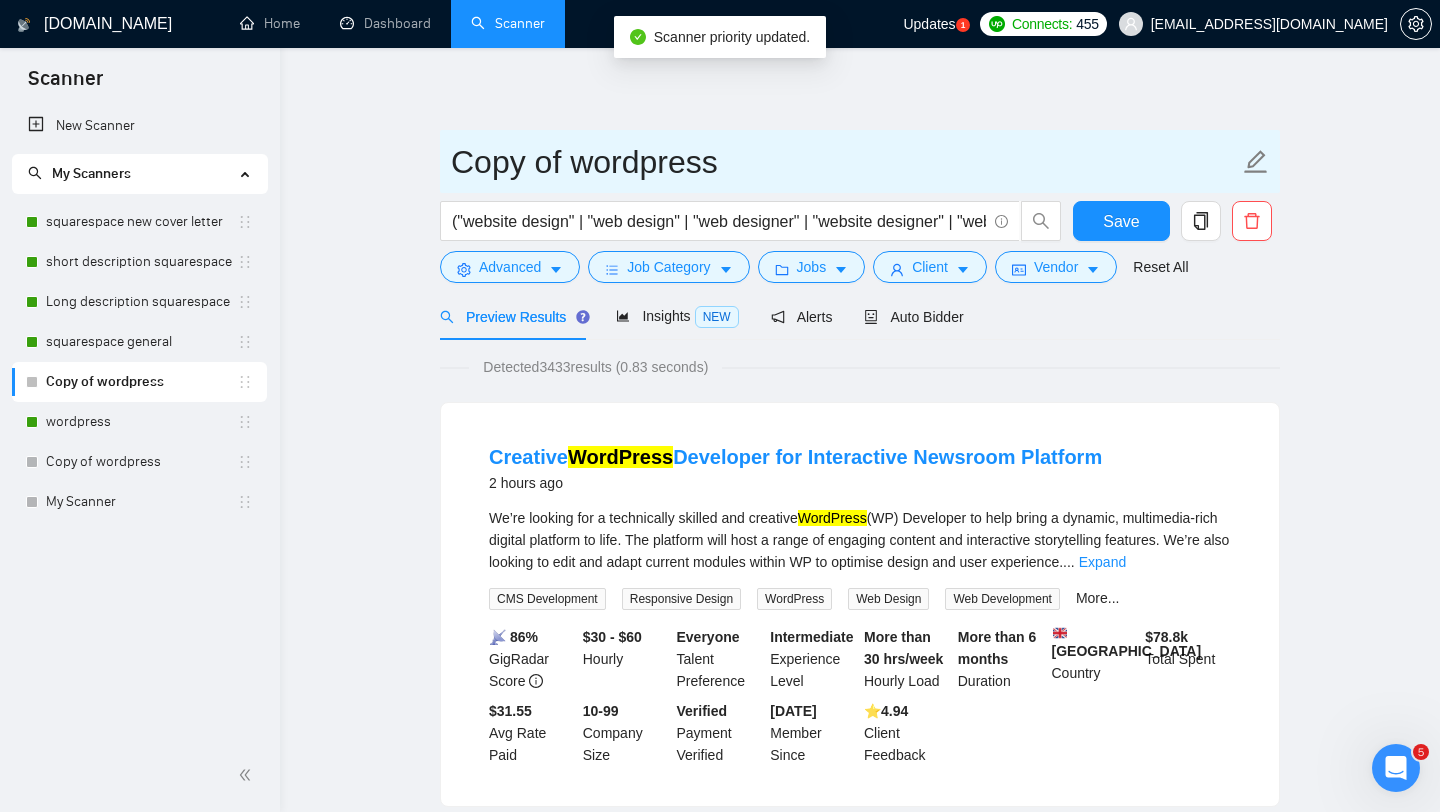 click on "Copy of wordpress" at bounding box center [845, 162] 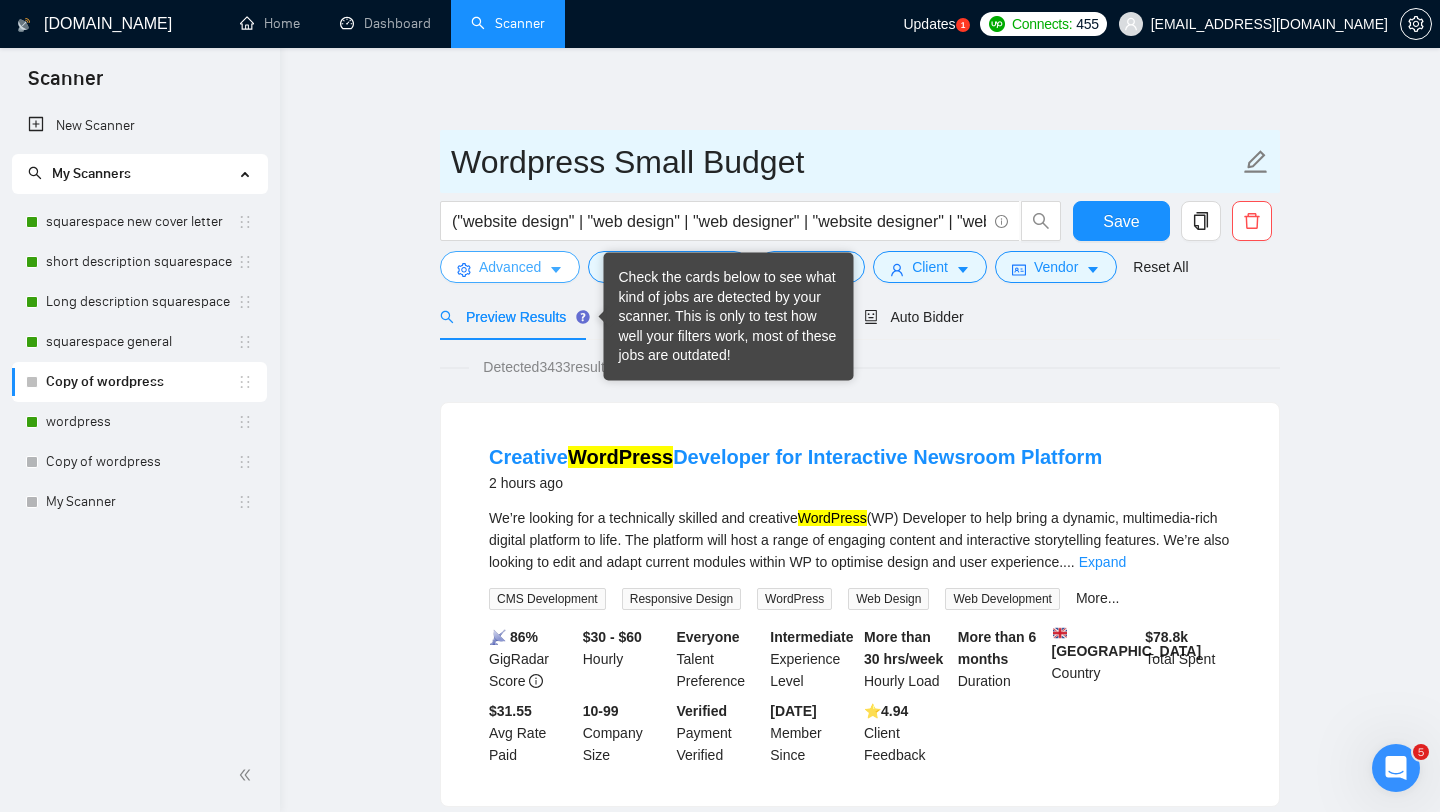 type on "Wordpress Small Budget" 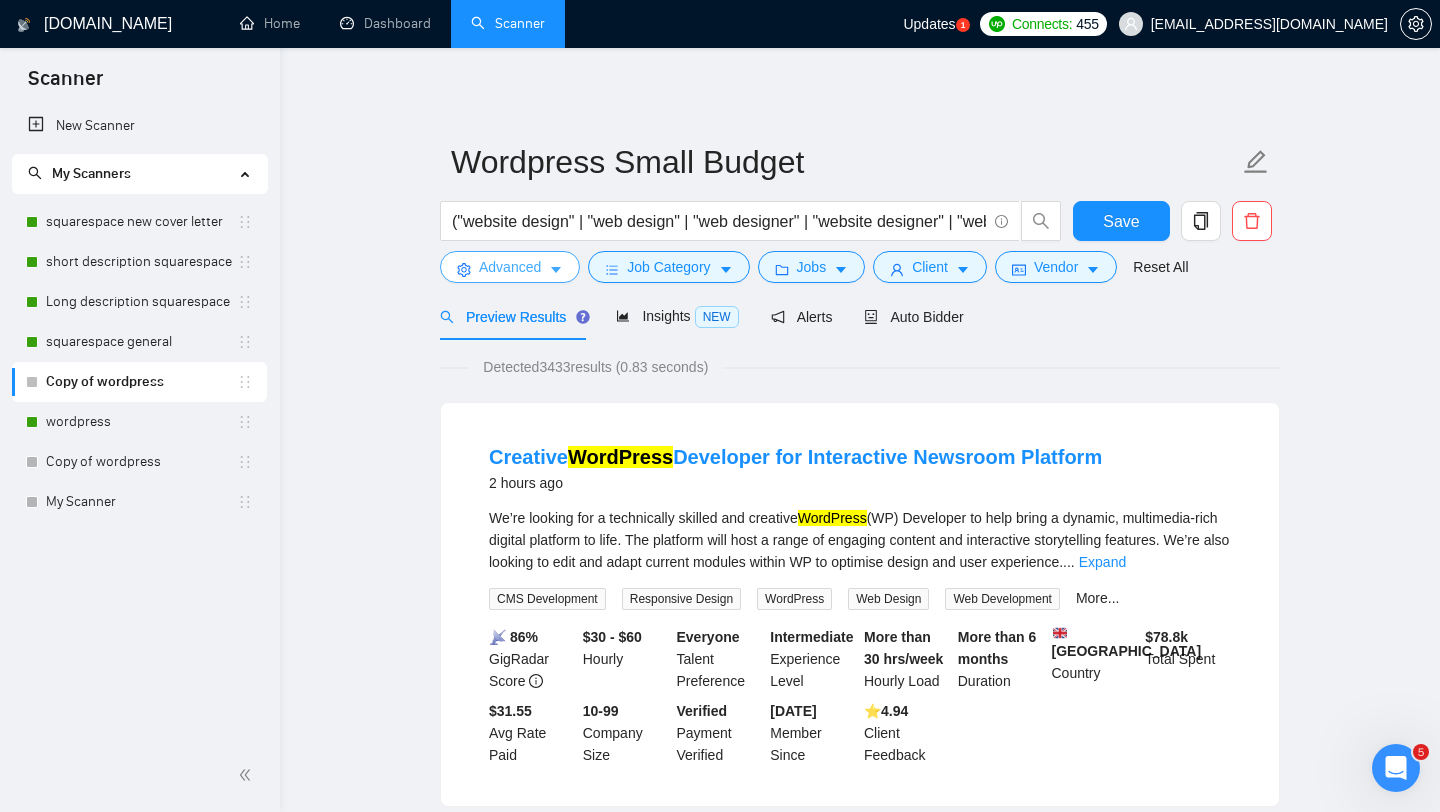 click on "Advanced" at bounding box center [510, 267] 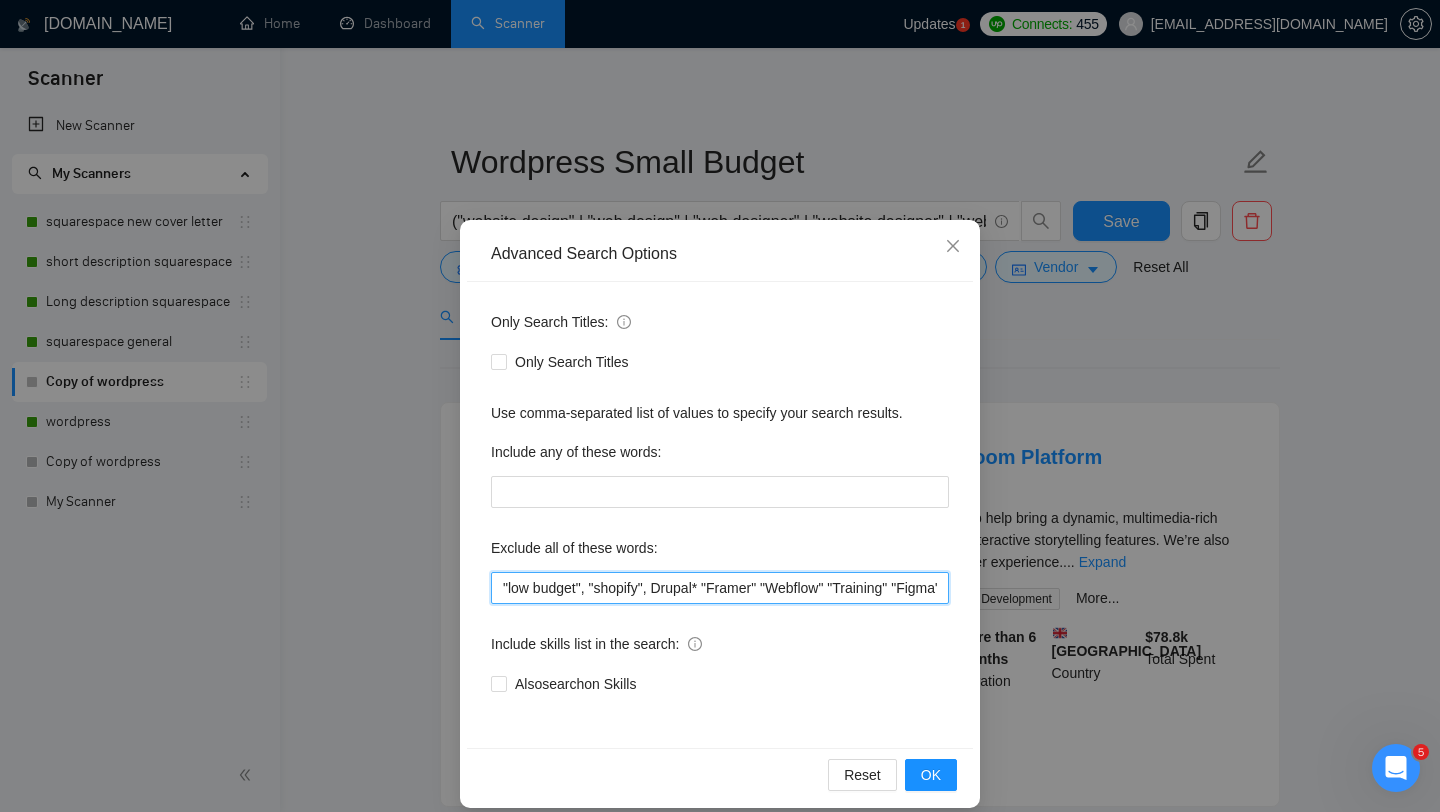 drag, startPoint x: 591, startPoint y: 588, endPoint x: 437, endPoint y: 588, distance: 154 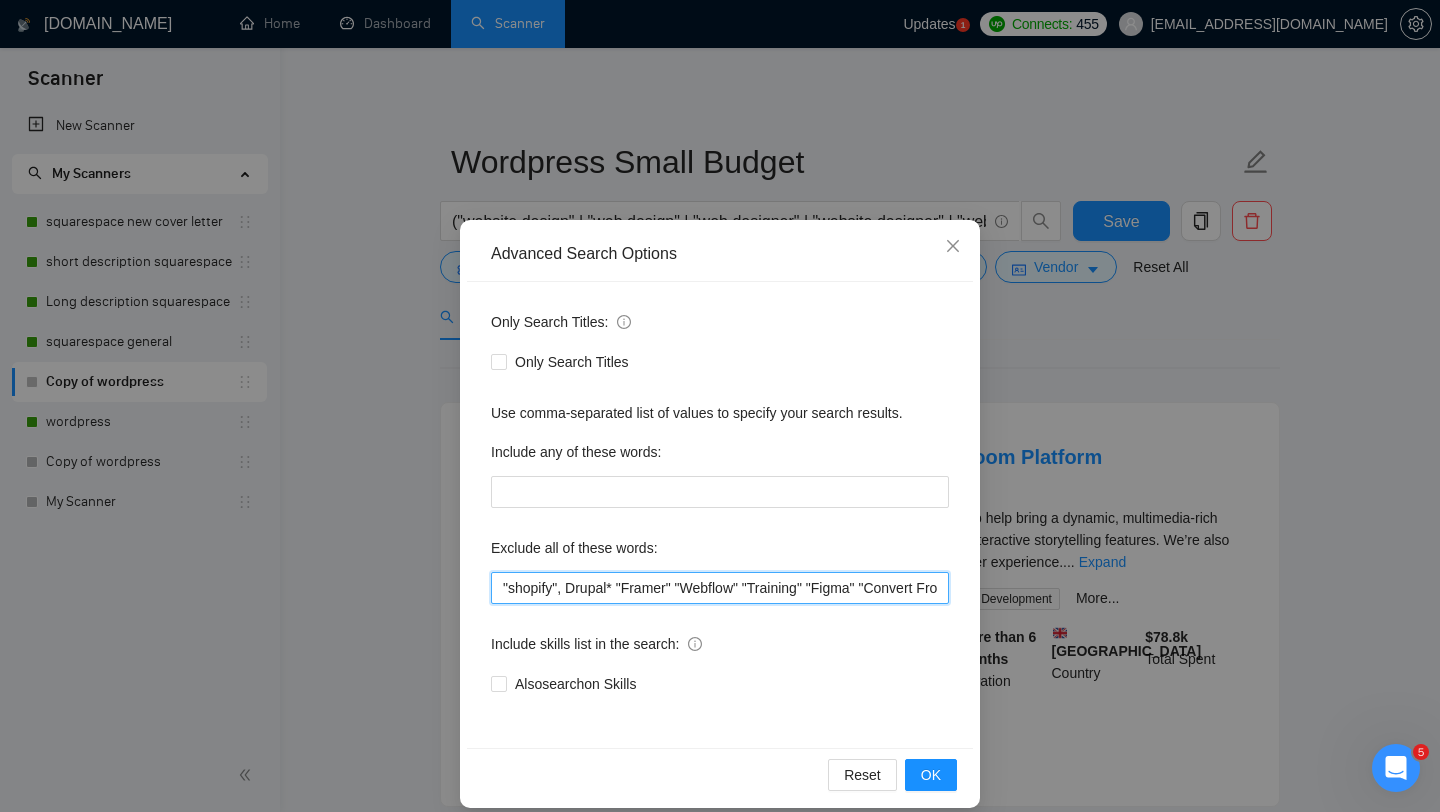 scroll, scrollTop: 0, scrollLeft: 50, axis: horizontal 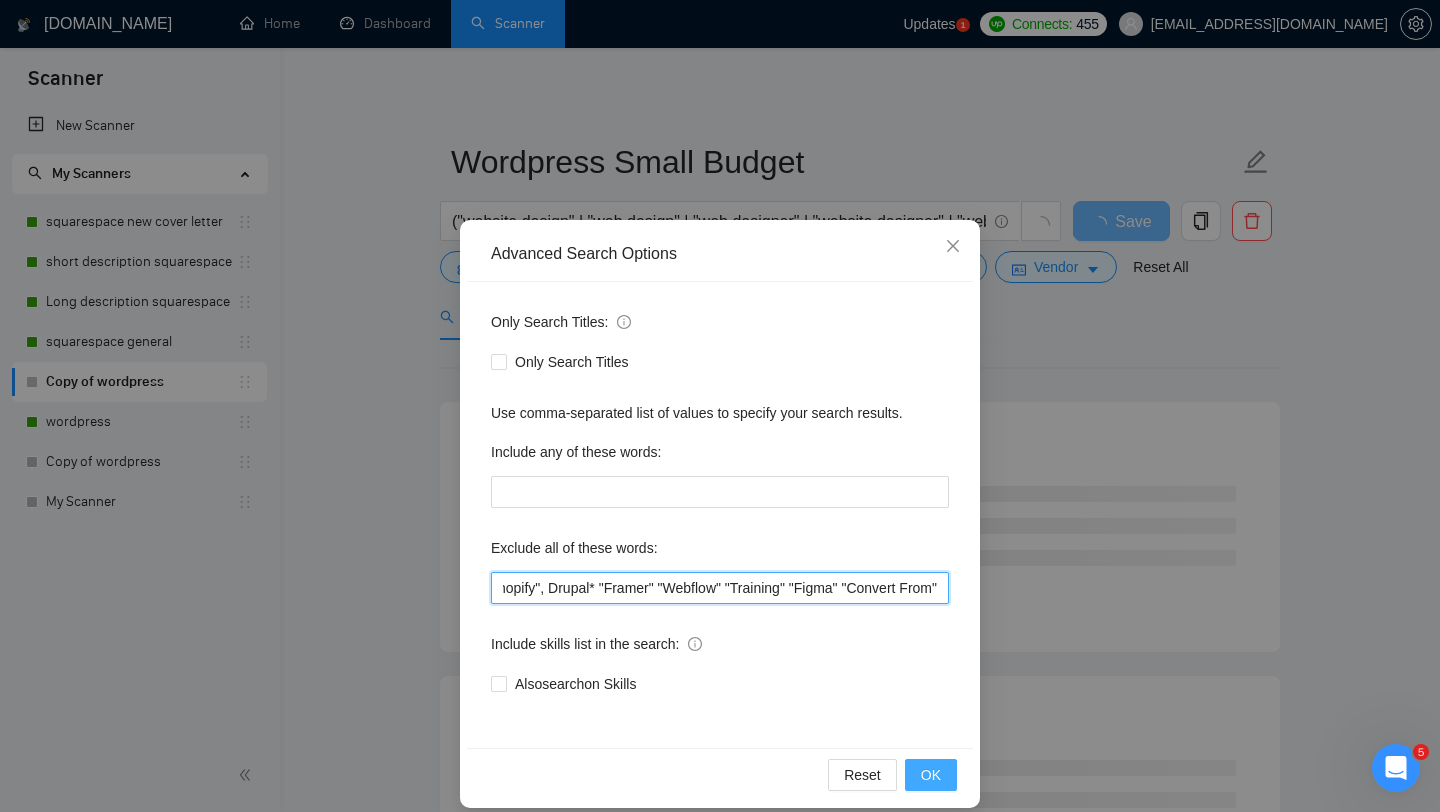 type on ""shopify", Drupal* "Framer" "Webflow" "Training" "Figma" "Convert From"" 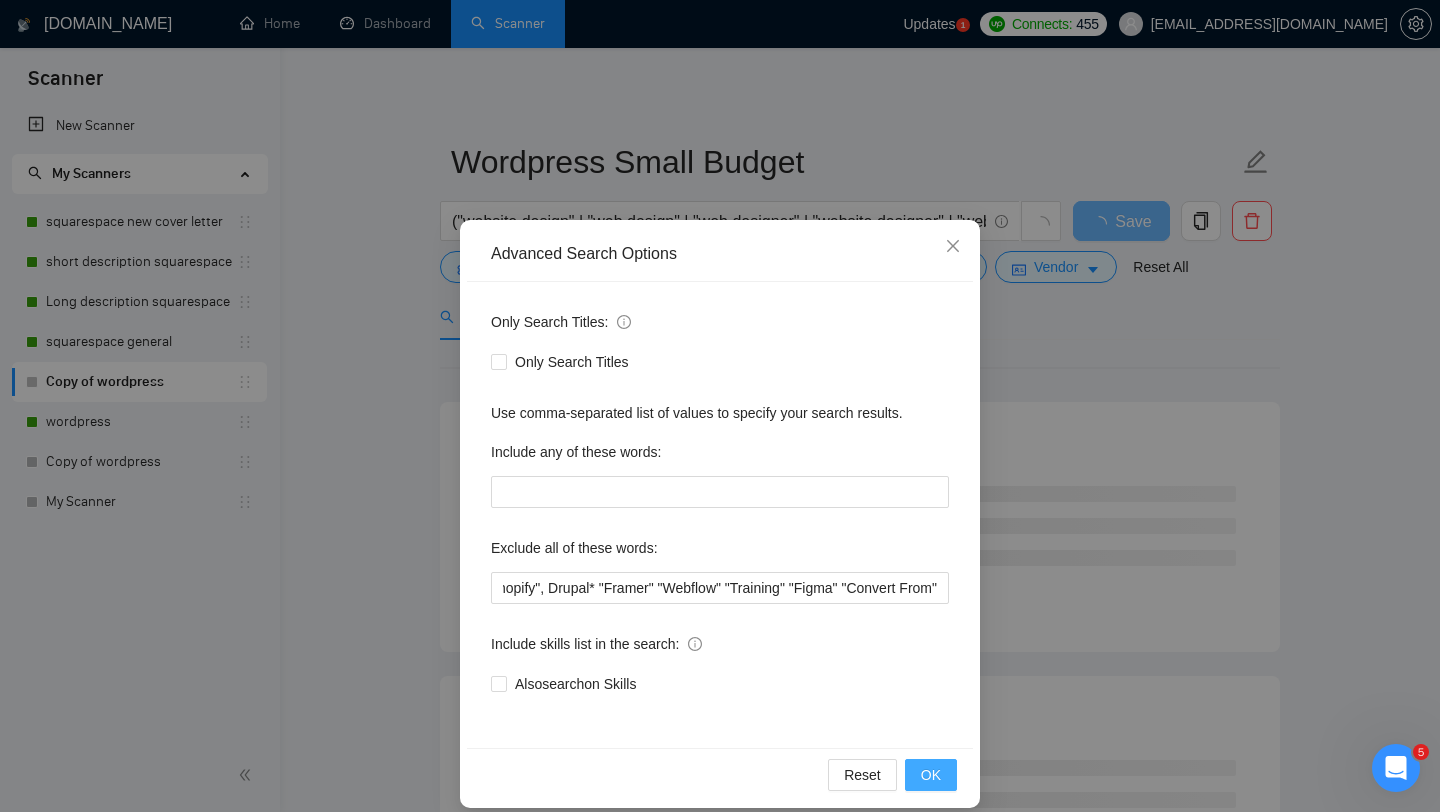 scroll, scrollTop: 0, scrollLeft: 0, axis: both 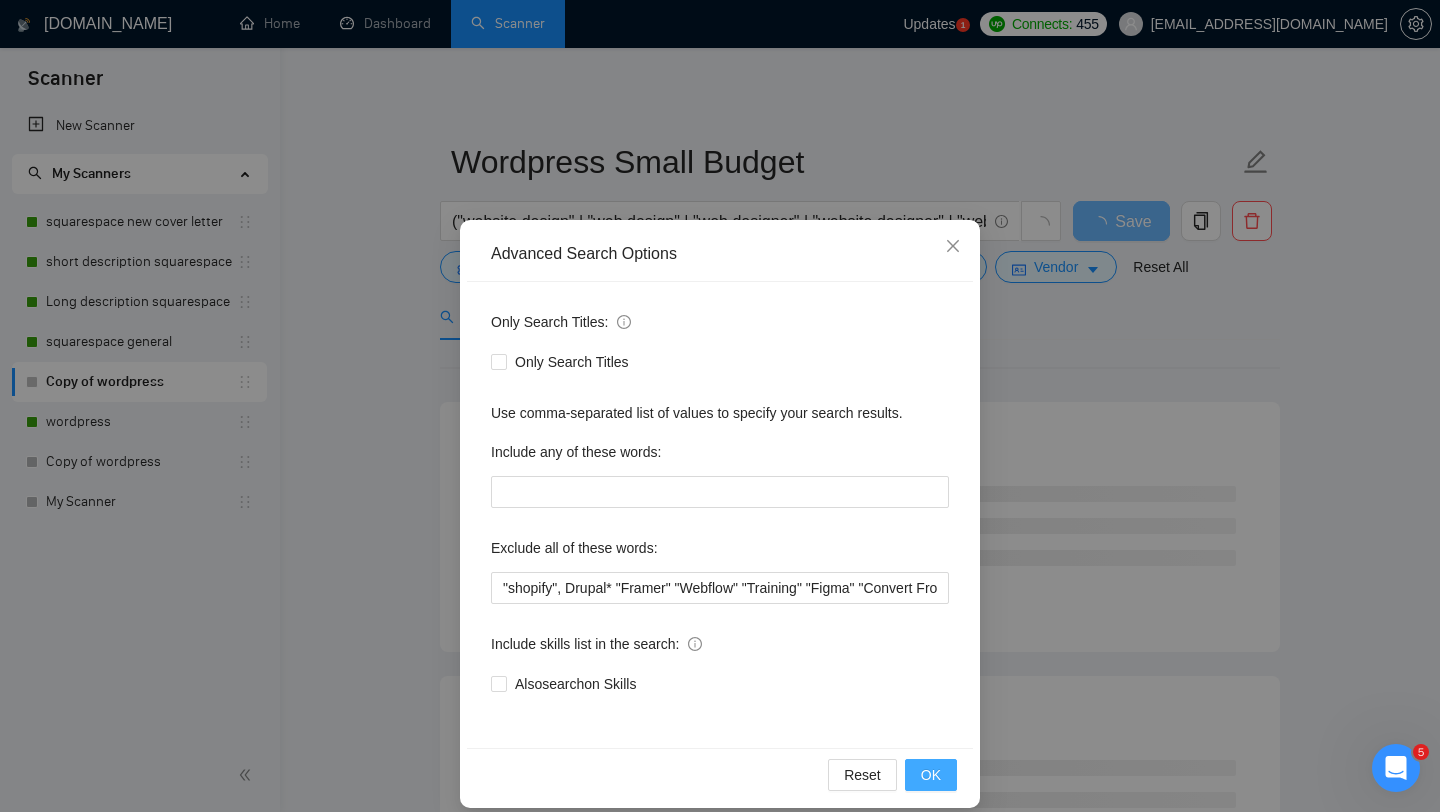 click on "OK" at bounding box center (931, 775) 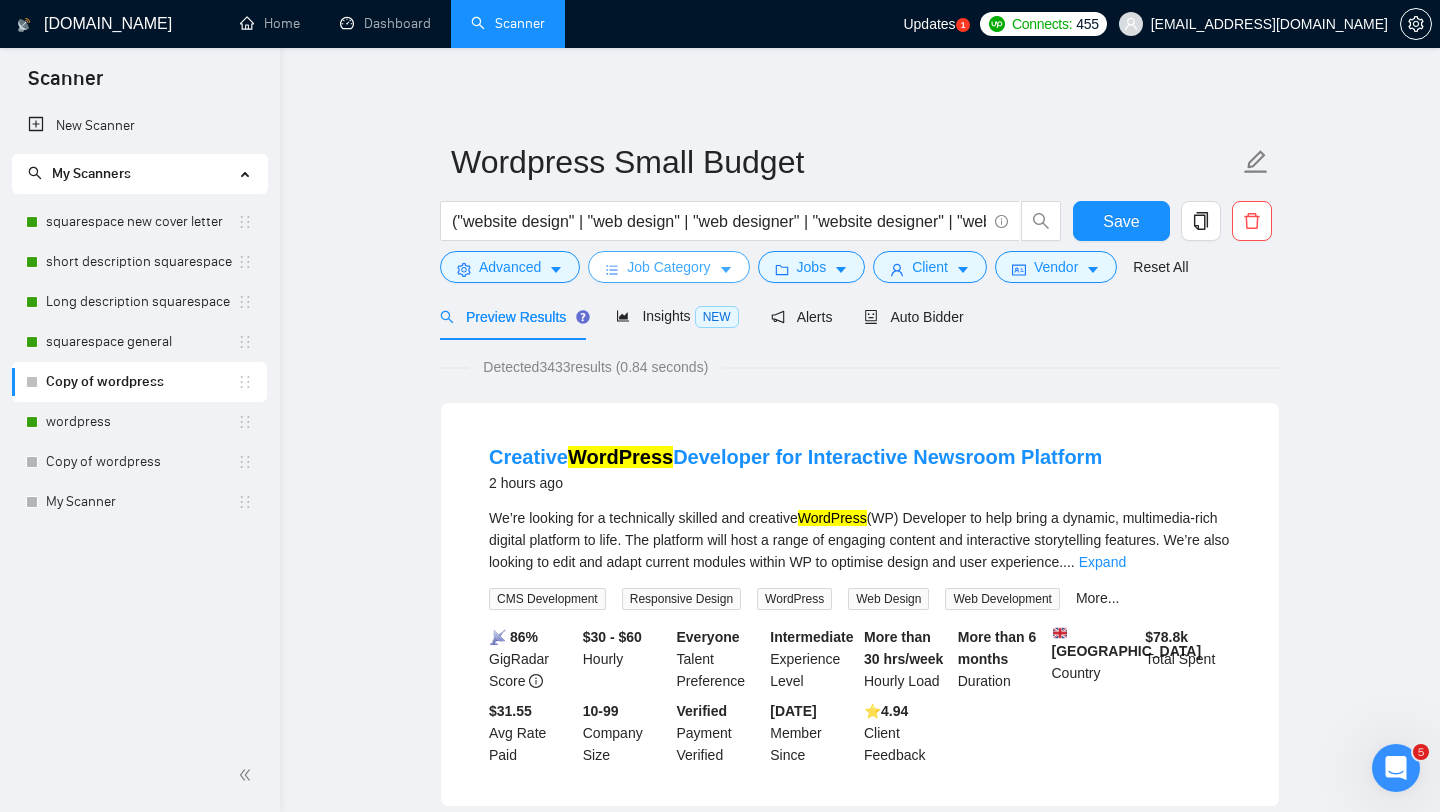 click on "Job Category" at bounding box center (668, 267) 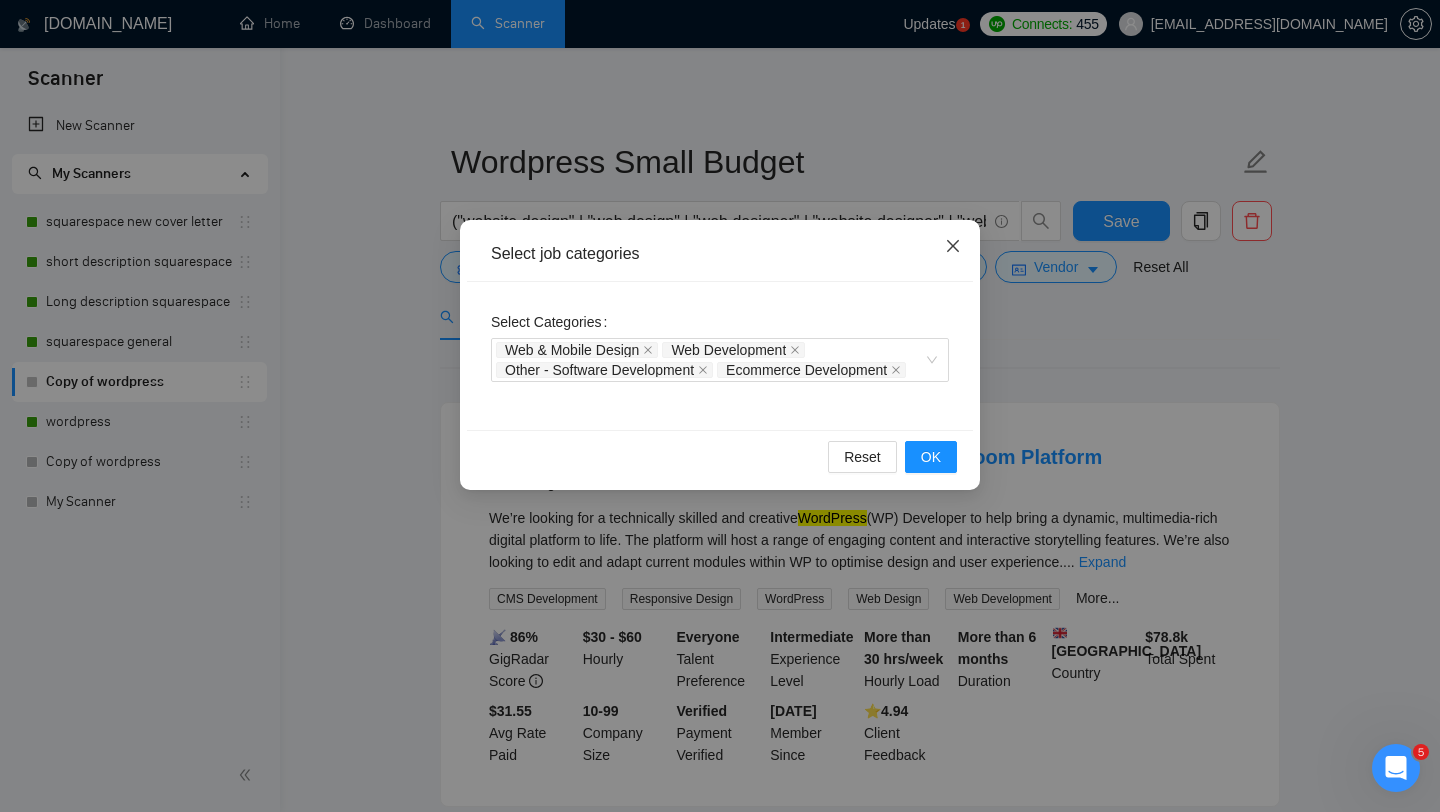 click at bounding box center [953, 247] 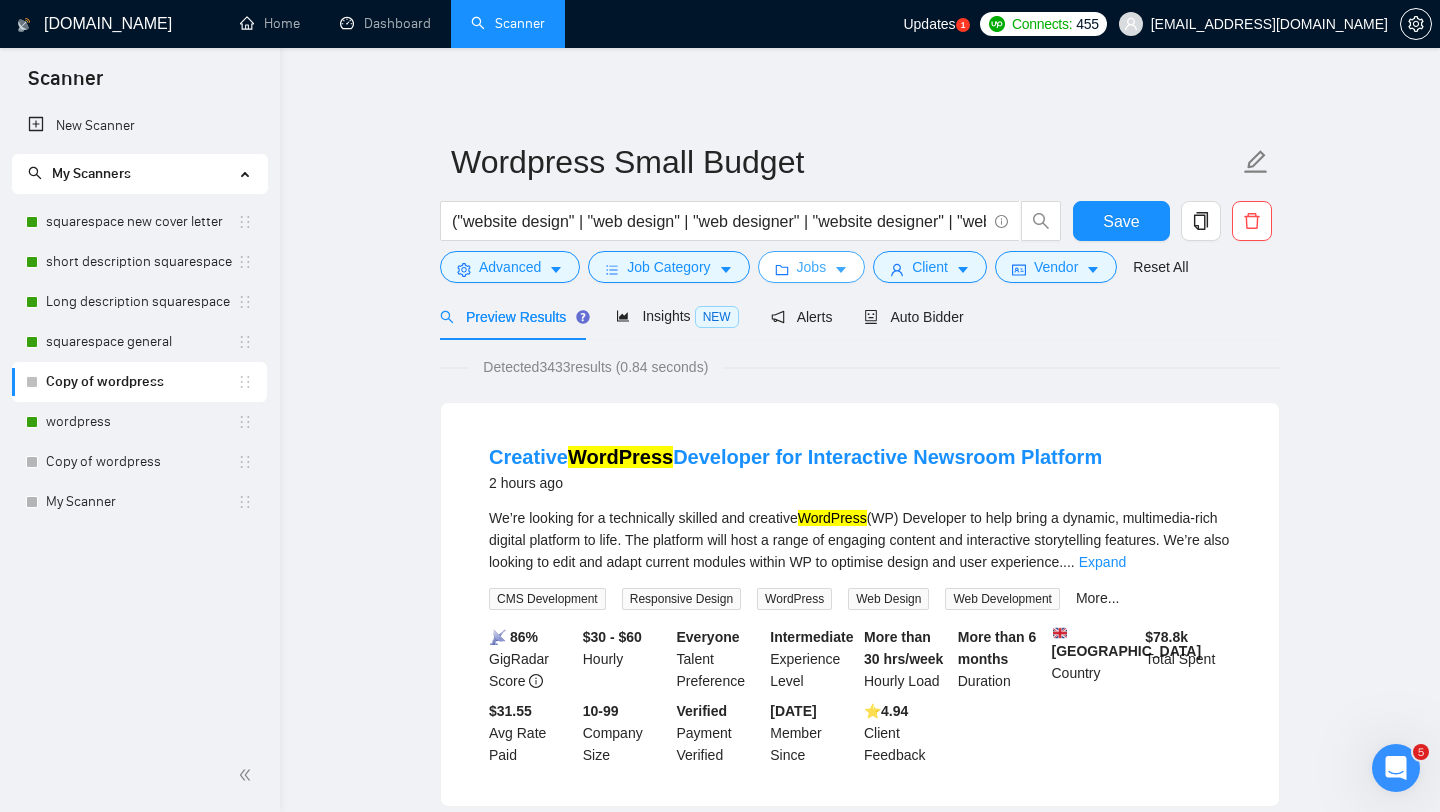 click 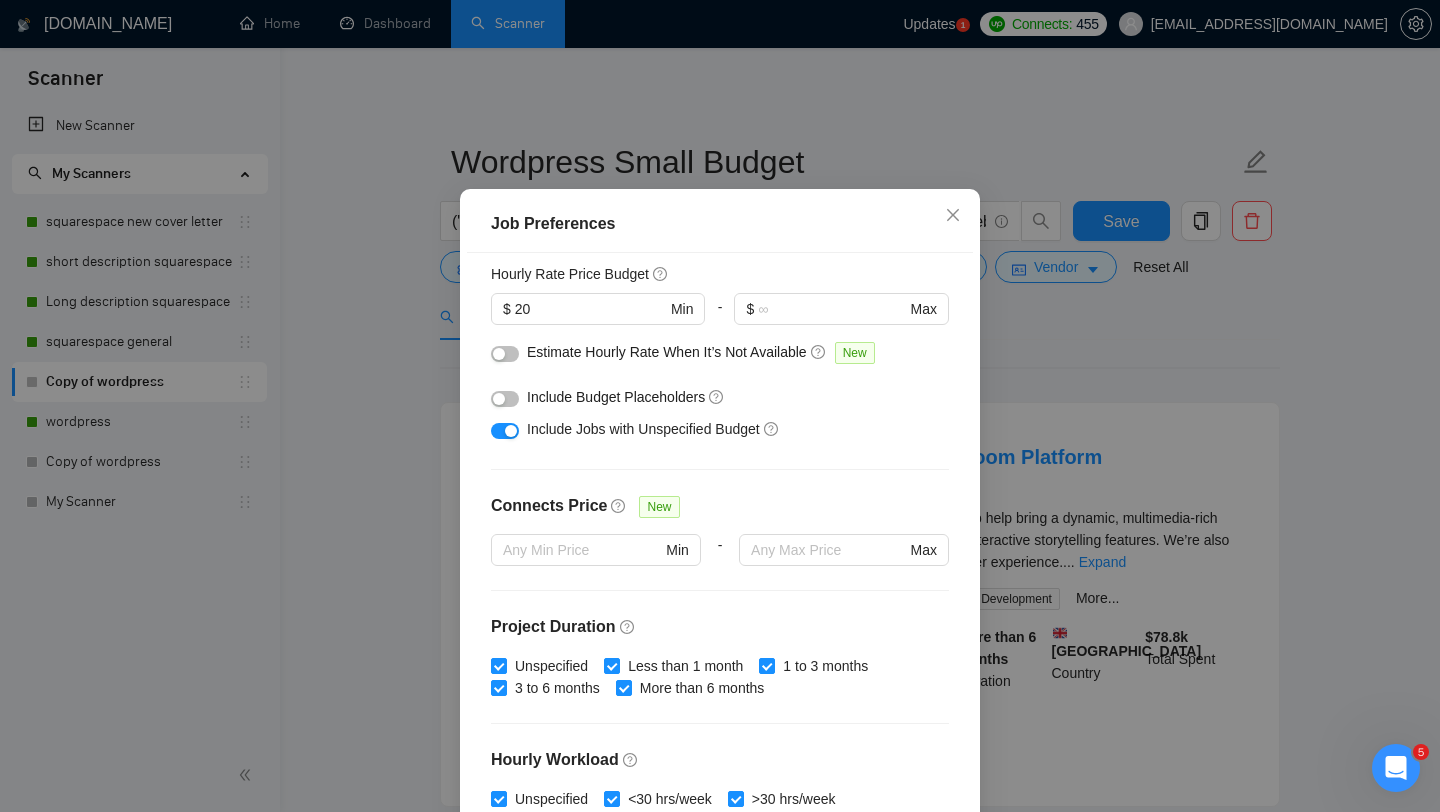 scroll, scrollTop: 0, scrollLeft: 0, axis: both 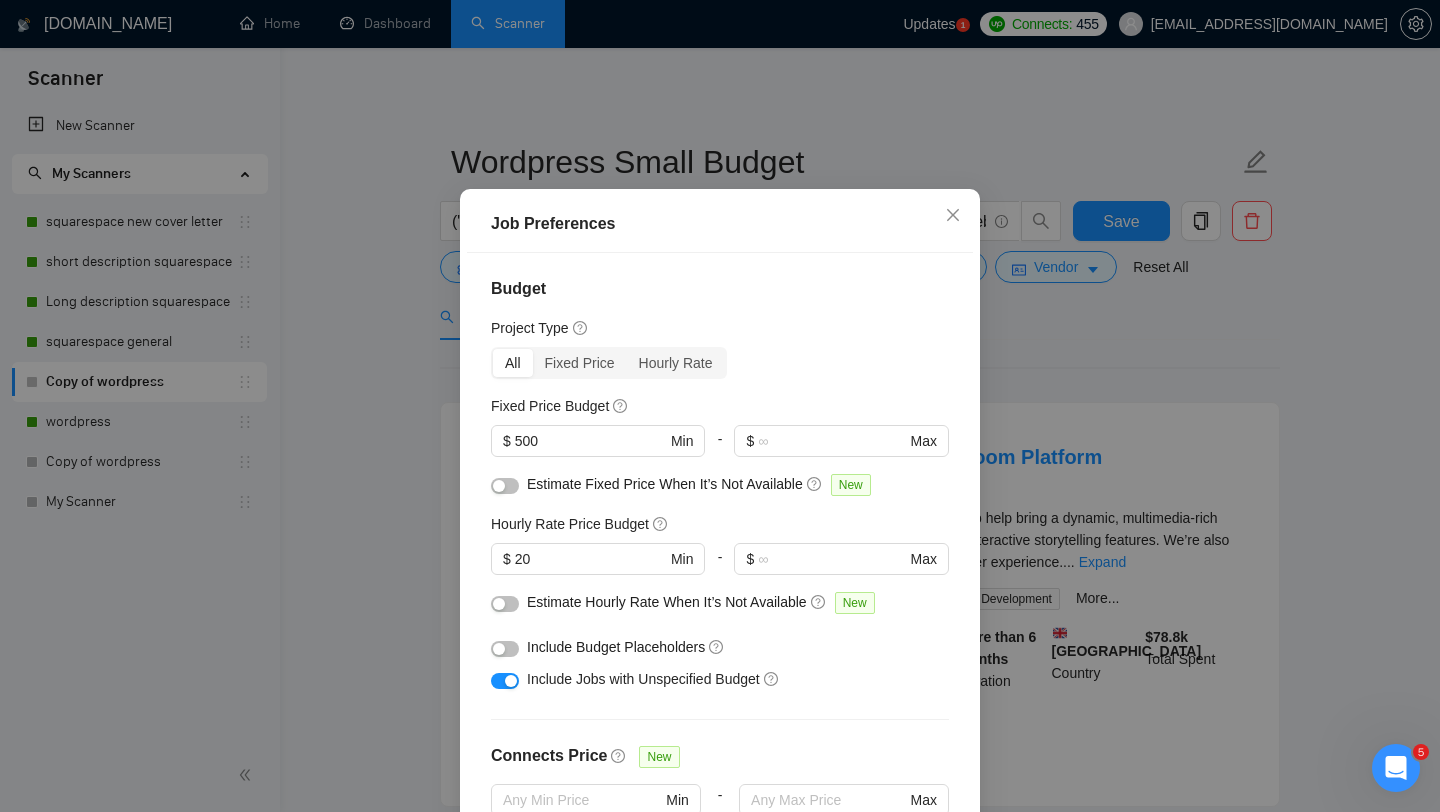 click at bounding box center [598, 465] 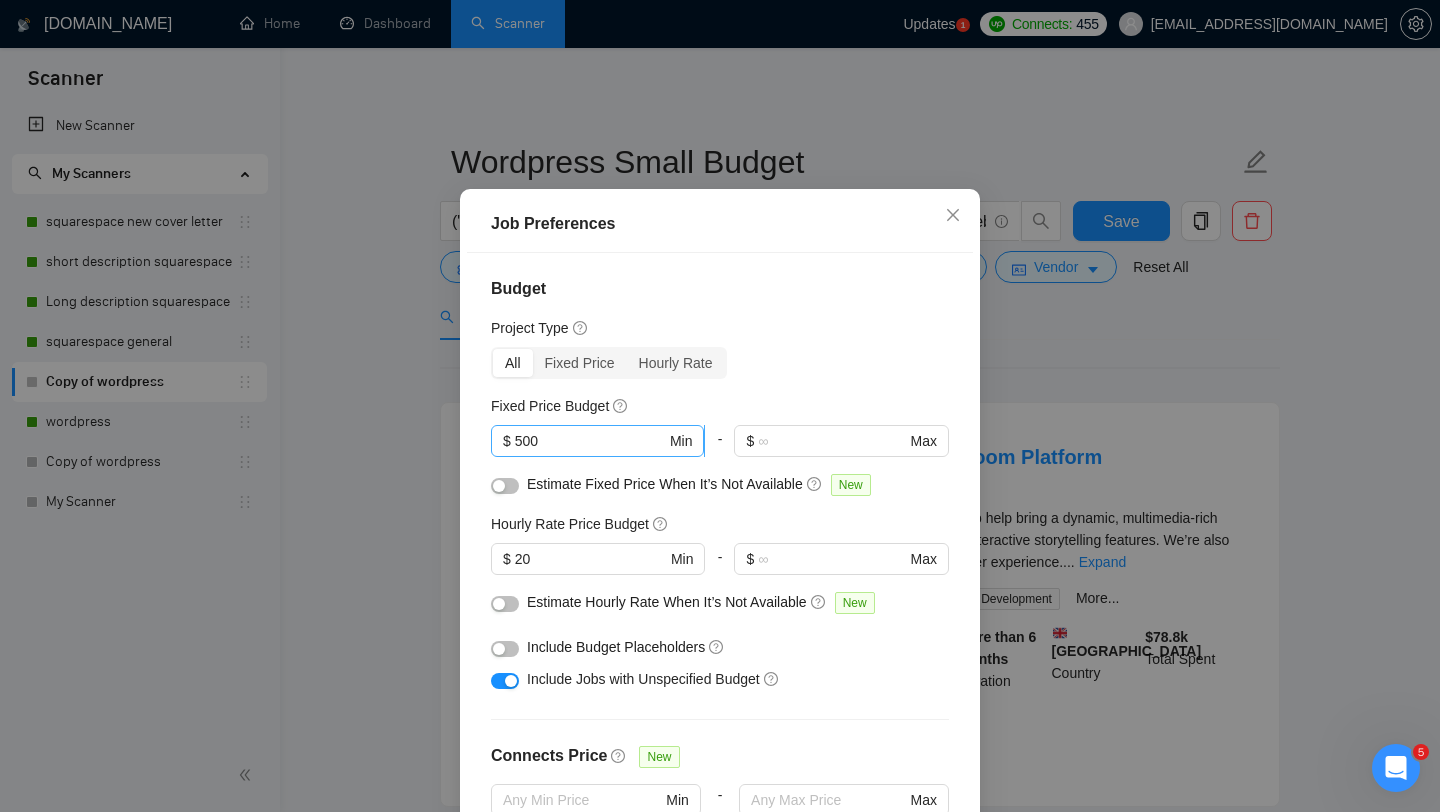 click on "500" at bounding box center (590, 441) 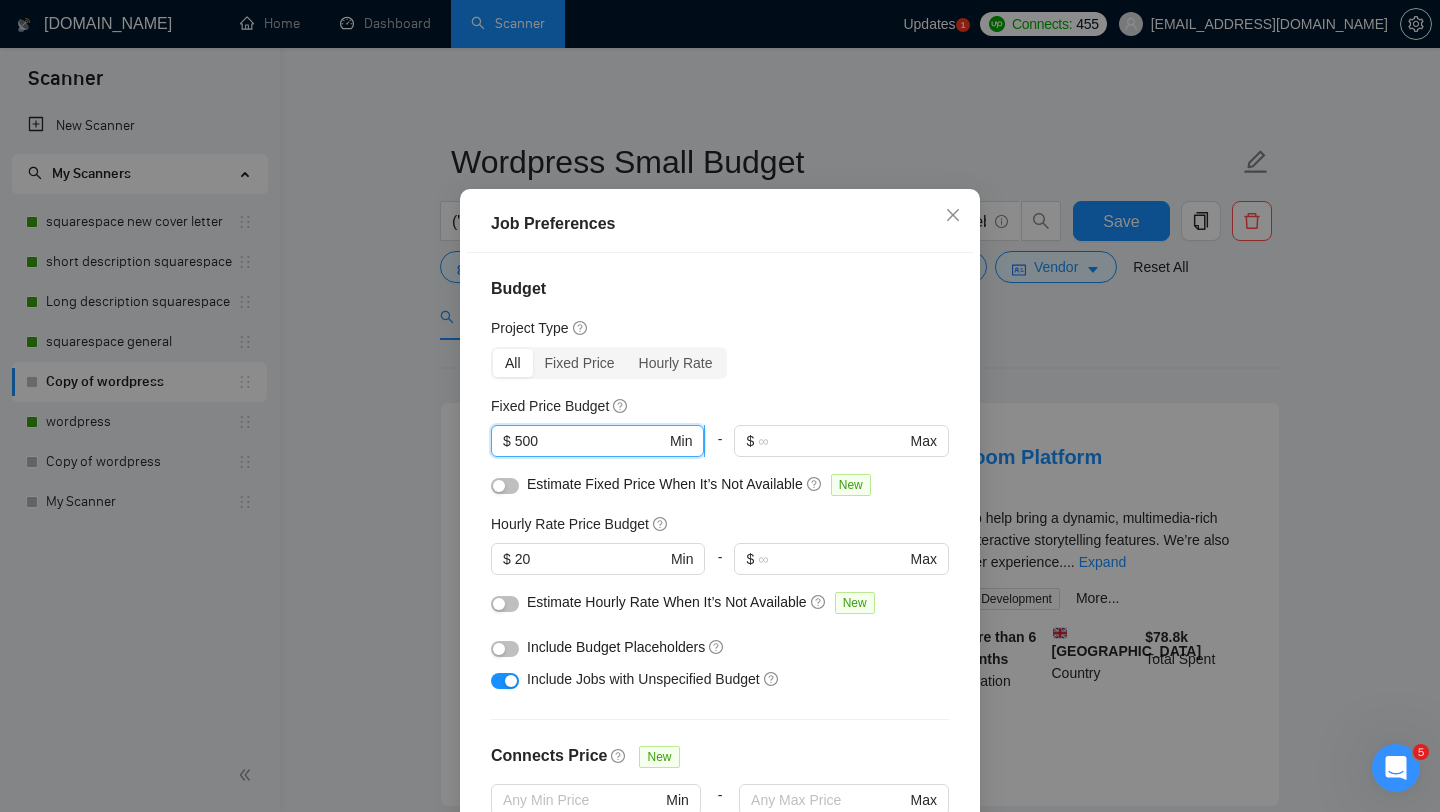 click on "500" at bounding box center [590, 441] 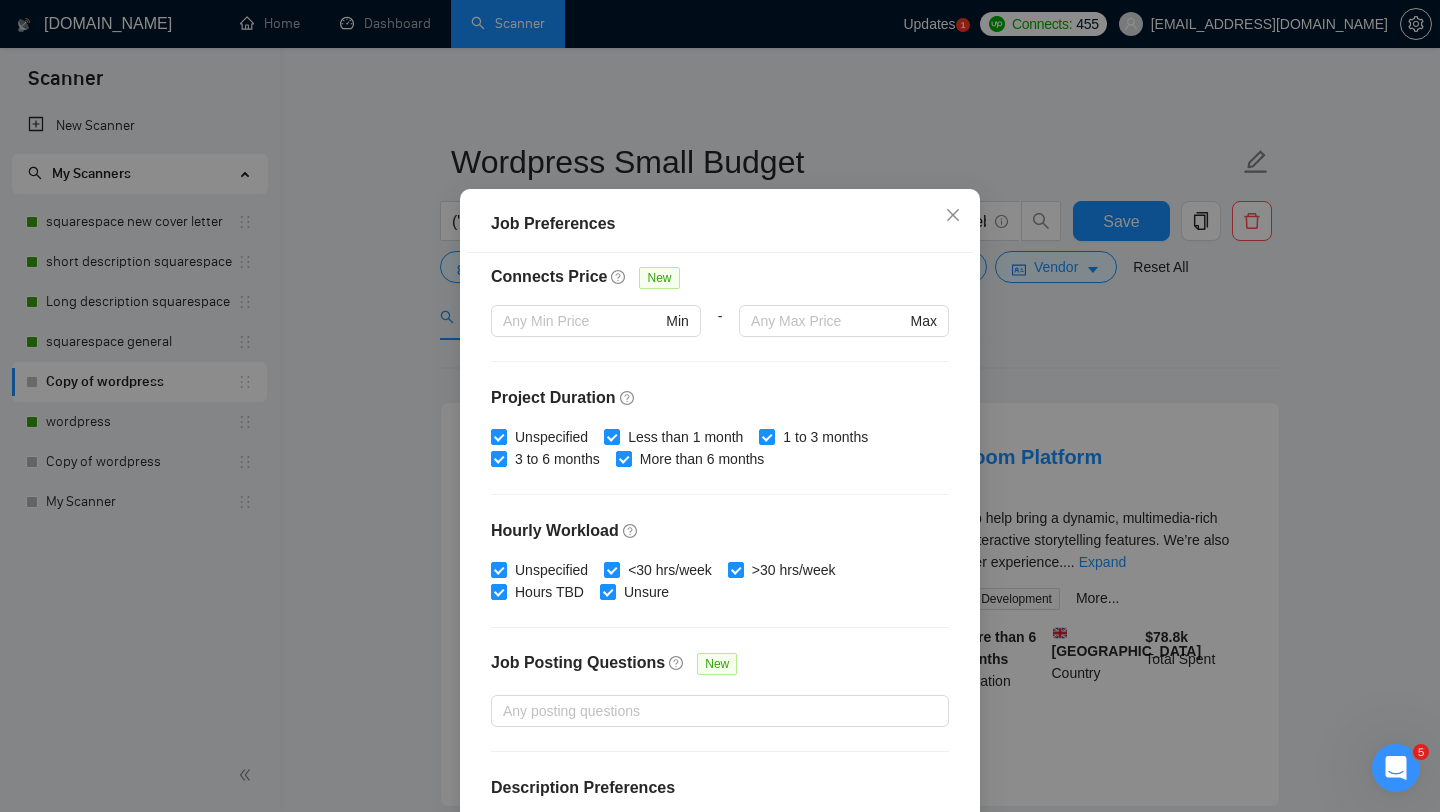 scroll, scrollTop: 559, scrollLeft: 0, axis: vertical 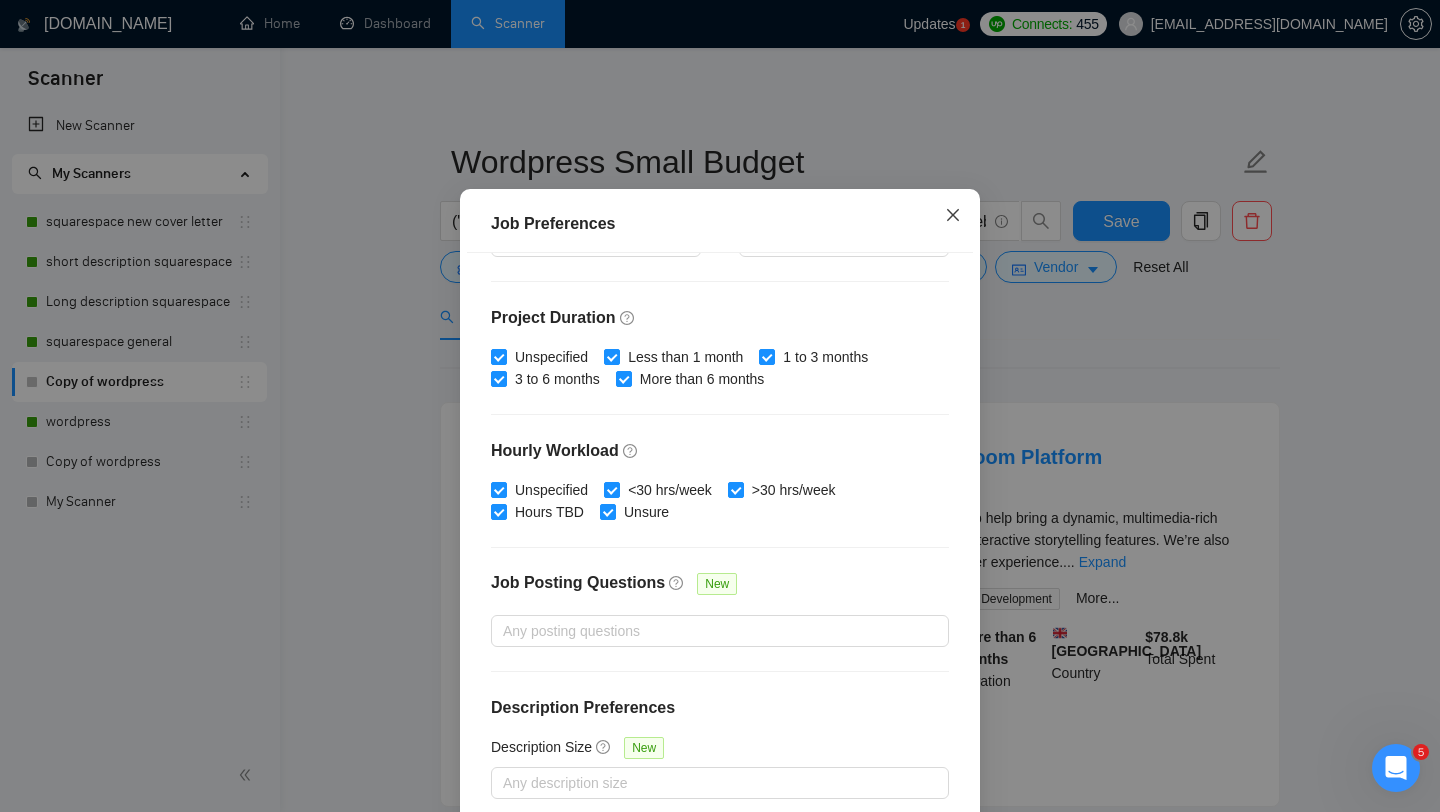 type 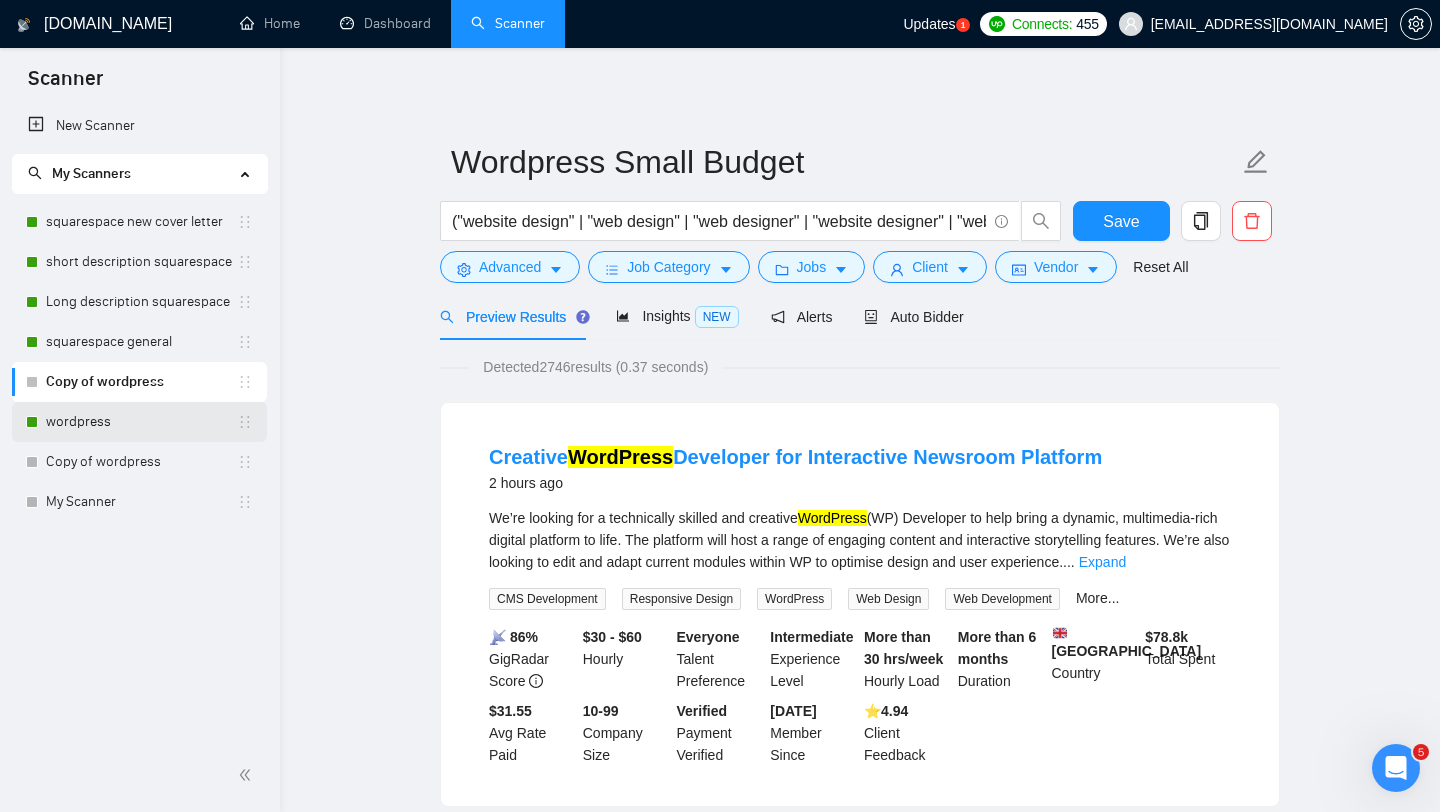 click on "wordpress" at bounding box center [141, 422] 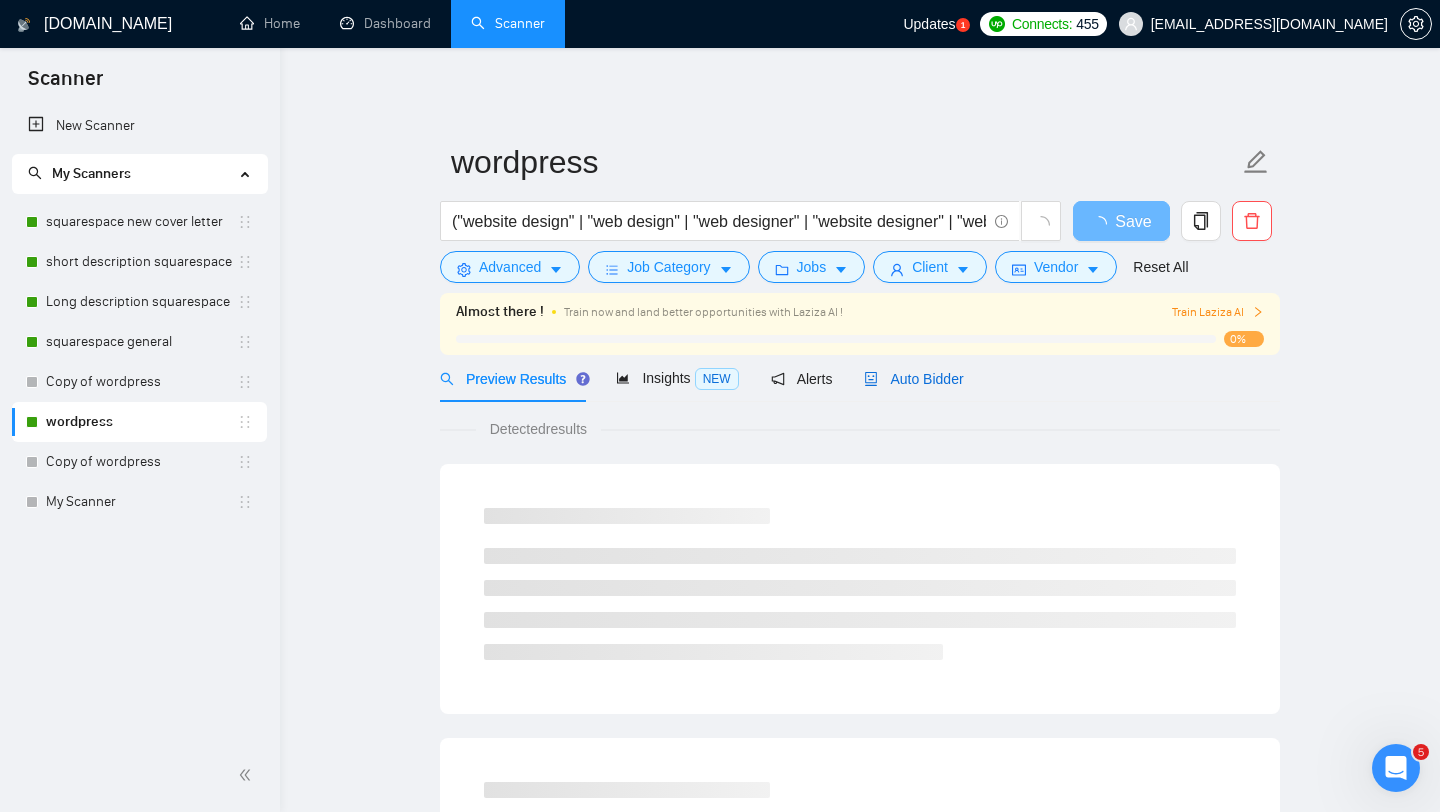 click on "Auto Bidder" at bounding box center (913, 379) 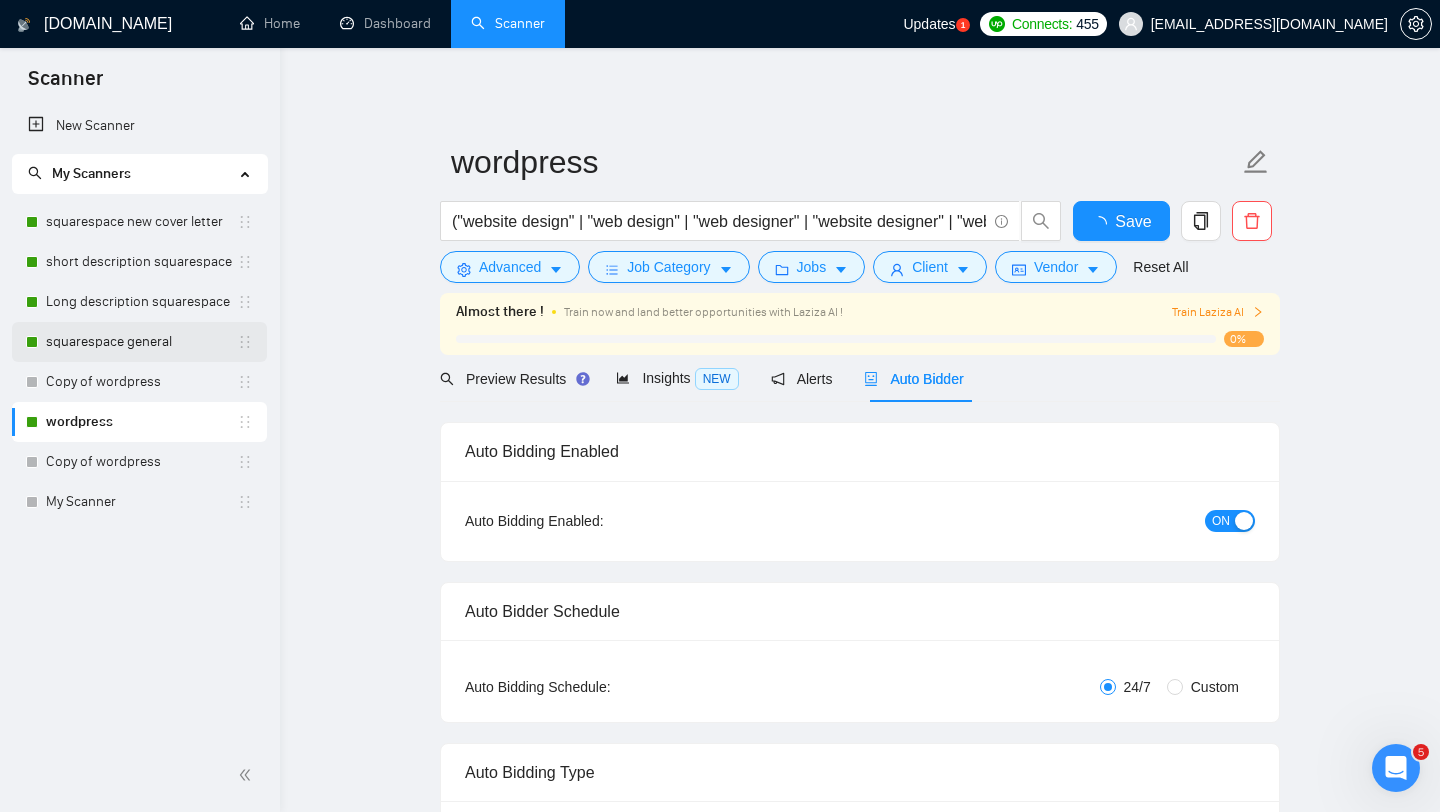 click on "squarespace general" at bounding box center [141, 342] 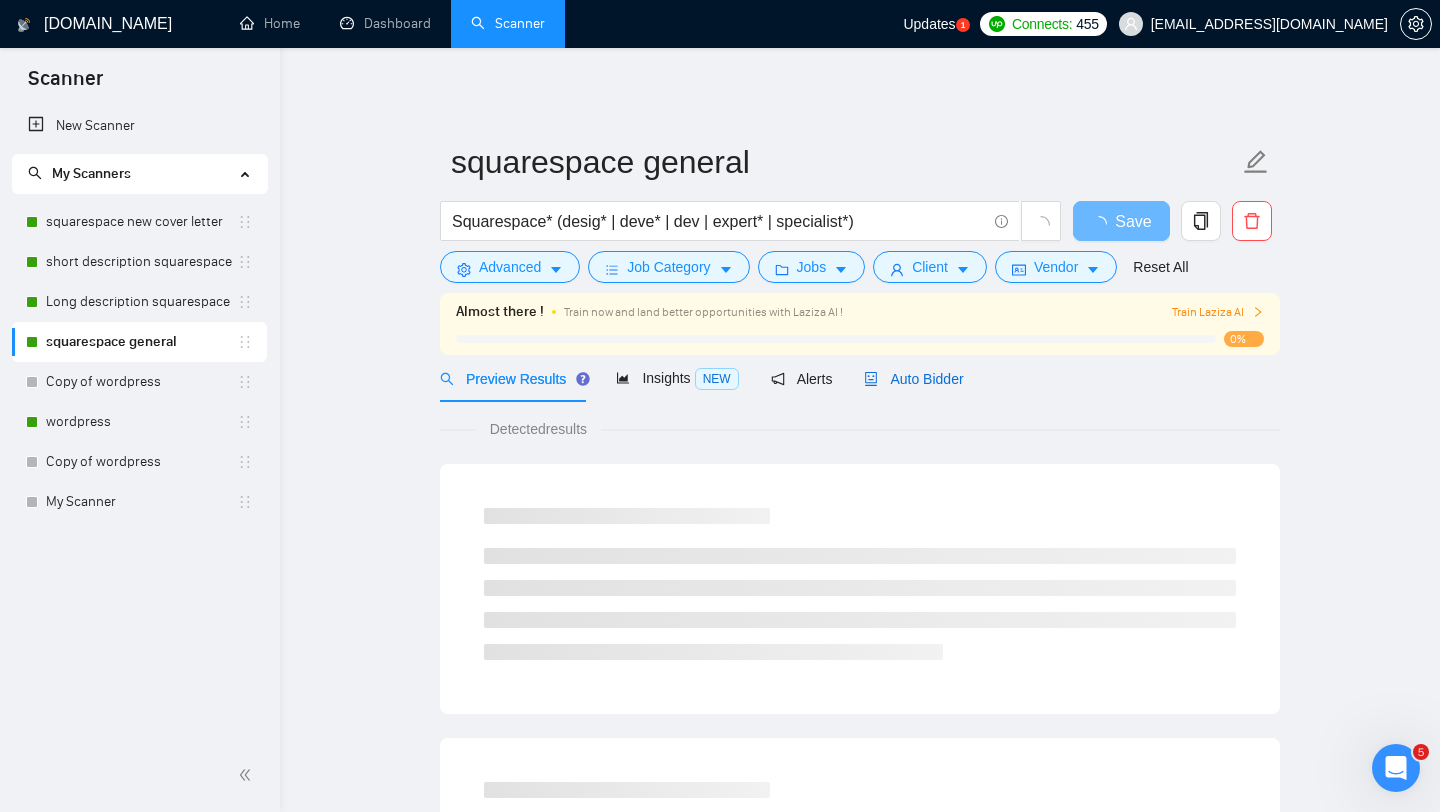 click on "Auto Bidder" at bounding box center (913, 379) 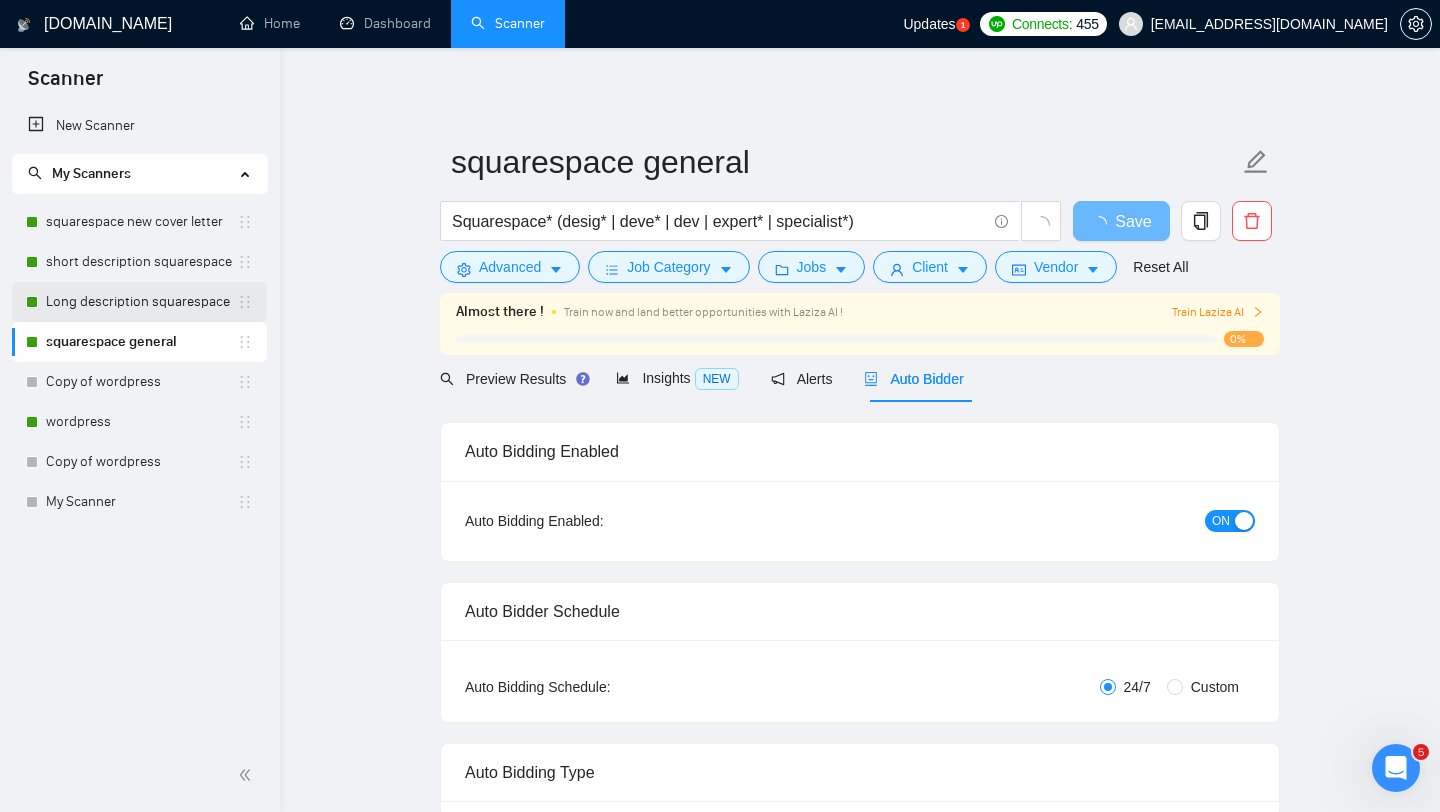 click on "Long description squarespace" at bounding box center (141, 302) 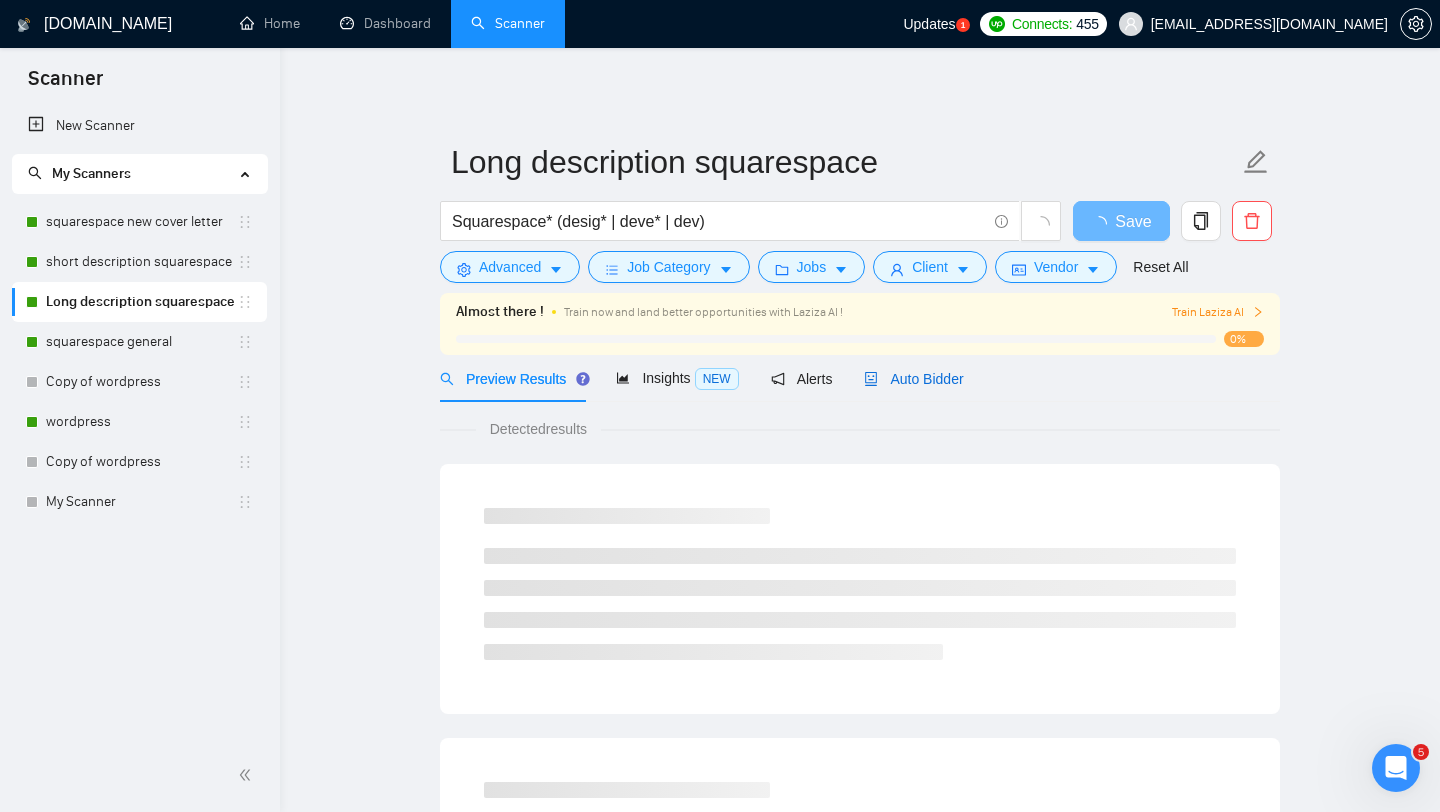 click on "Auto Bidder" at bounding box center [913, 379] 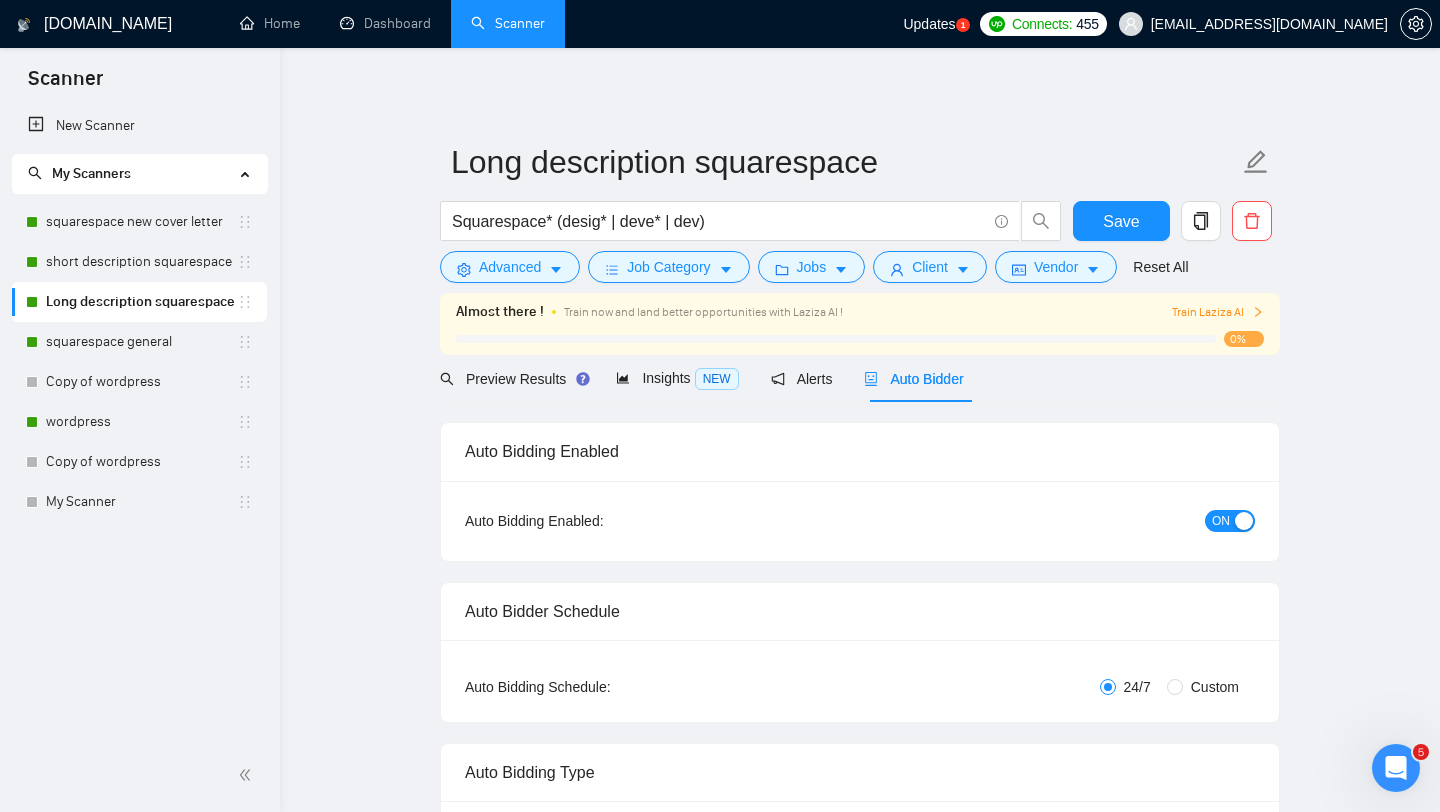type 